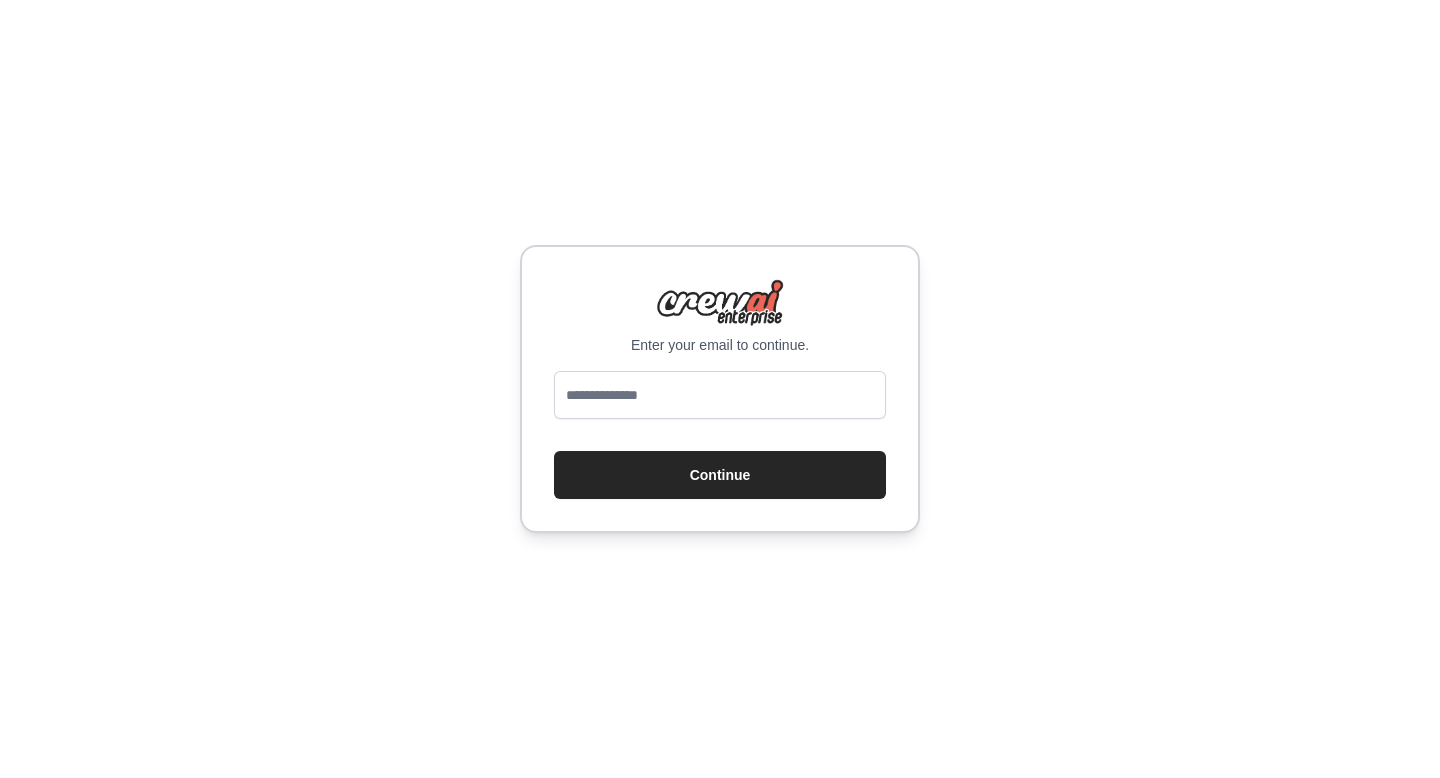scroll, scrollTop: 0, scrollLeft: 0, axis: both 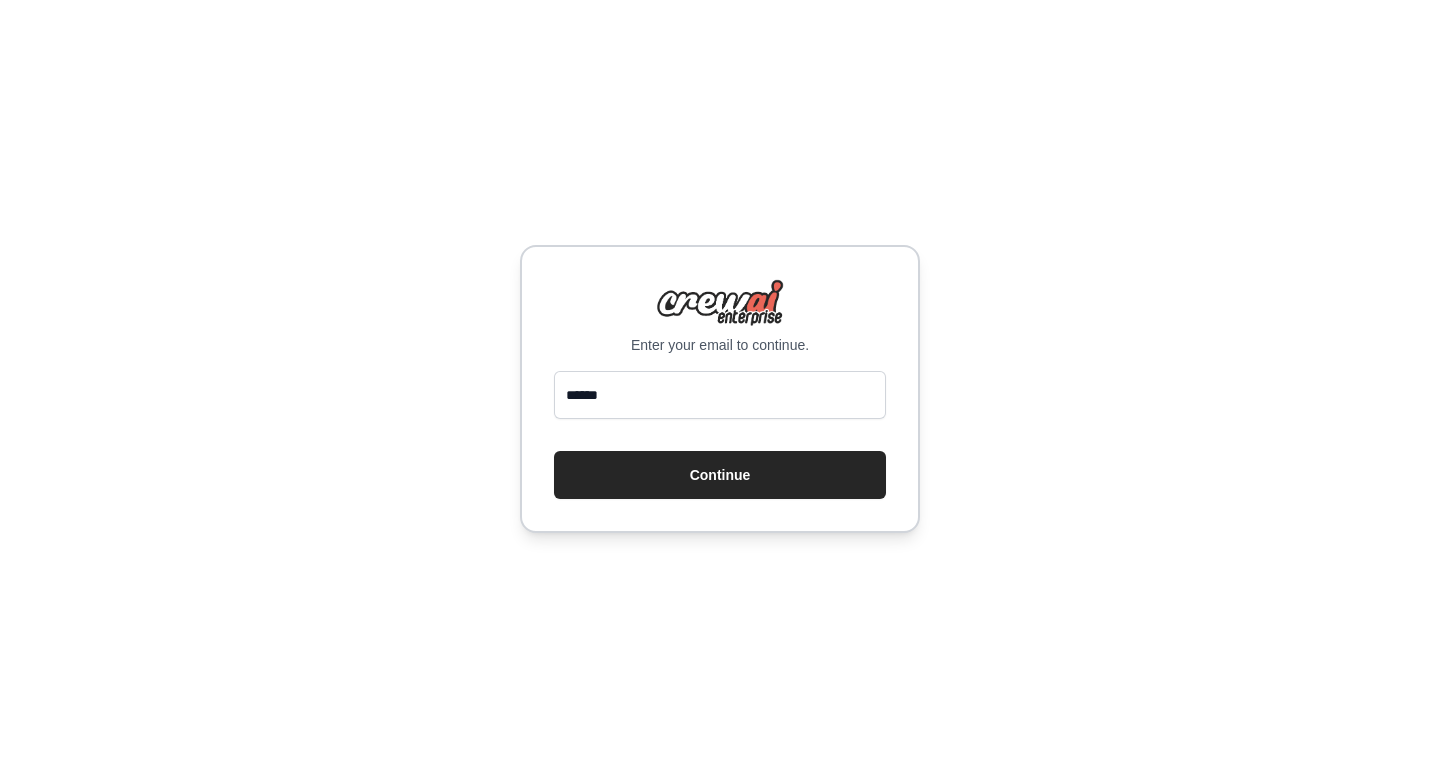 type on "**********" 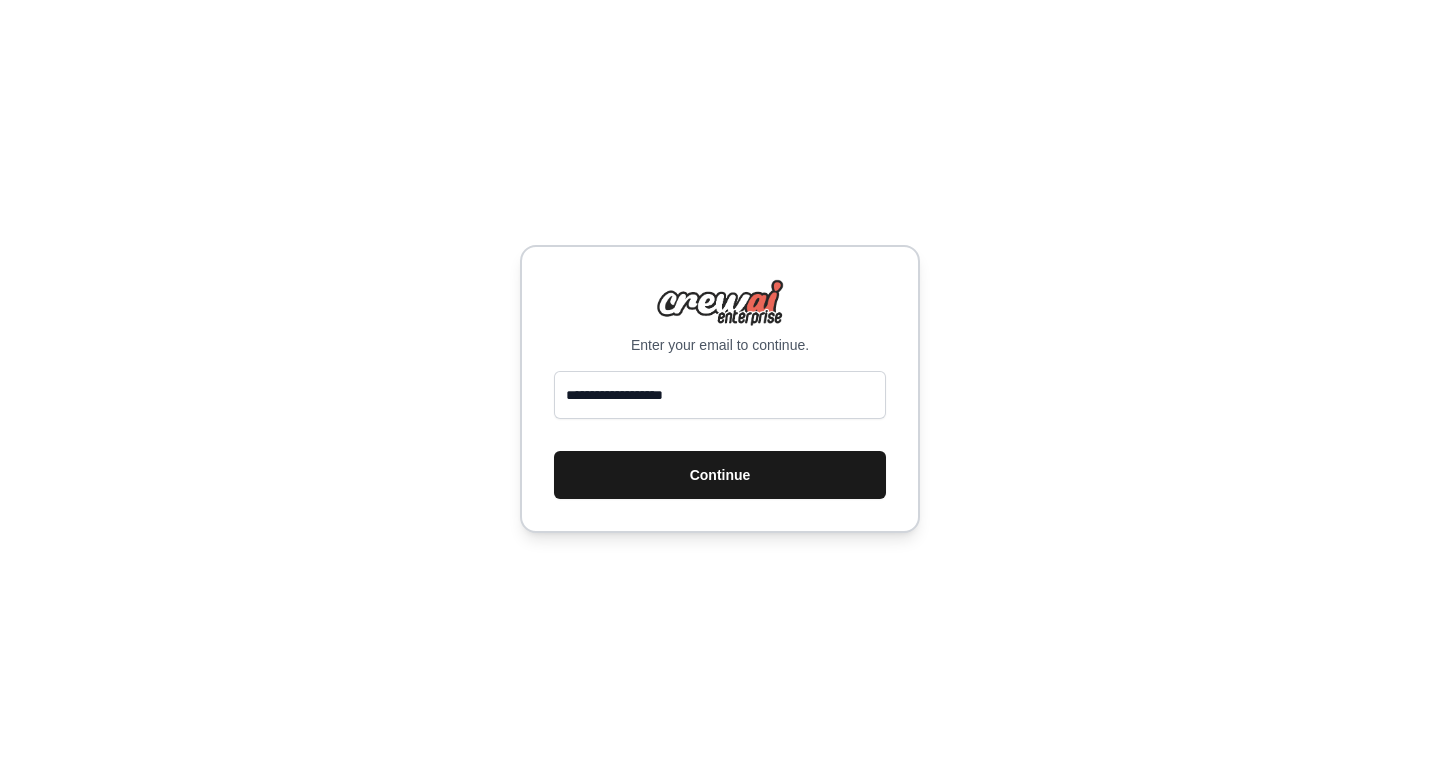 click on "Continue" at bounding box center [720, 475] 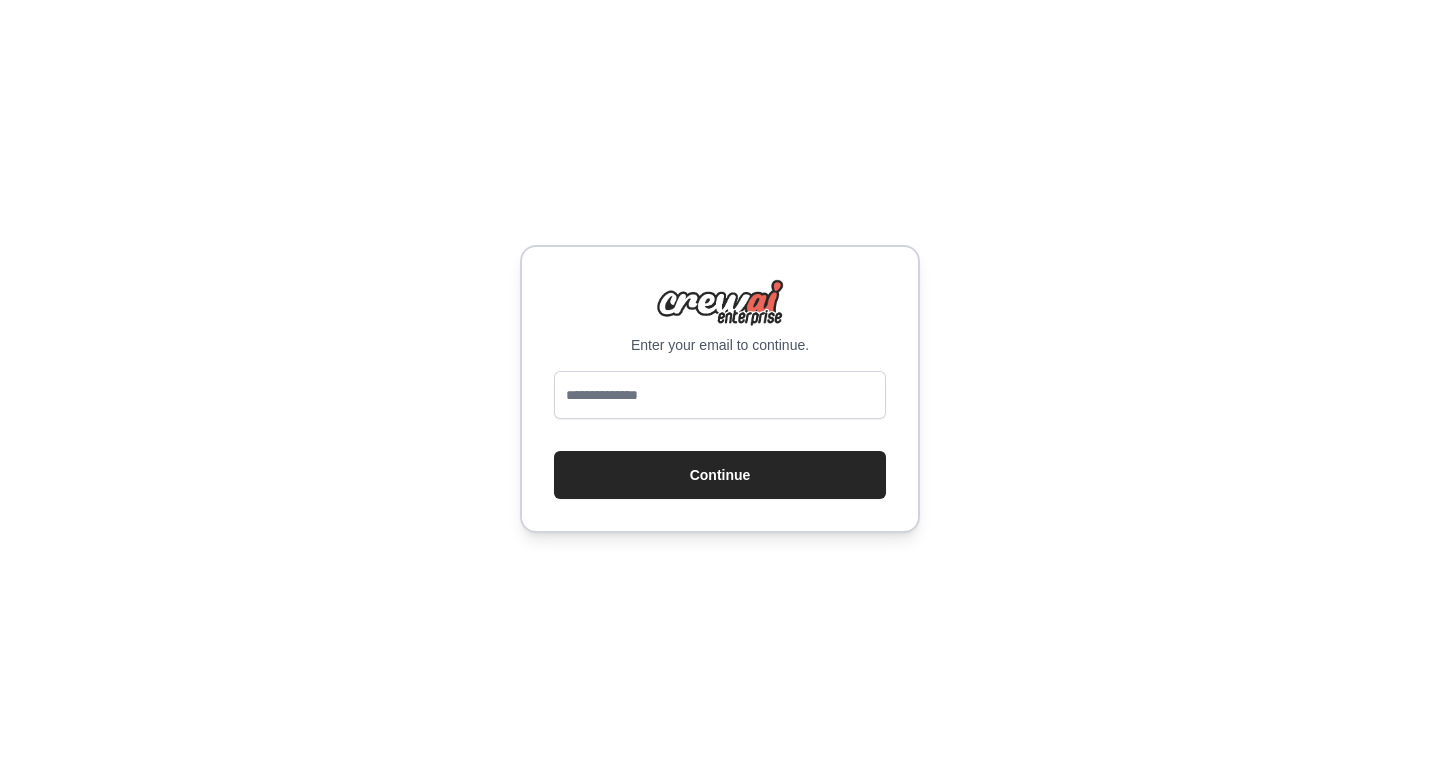 scroll, scrollTop: 0, scrollLeft: 0, axis: both 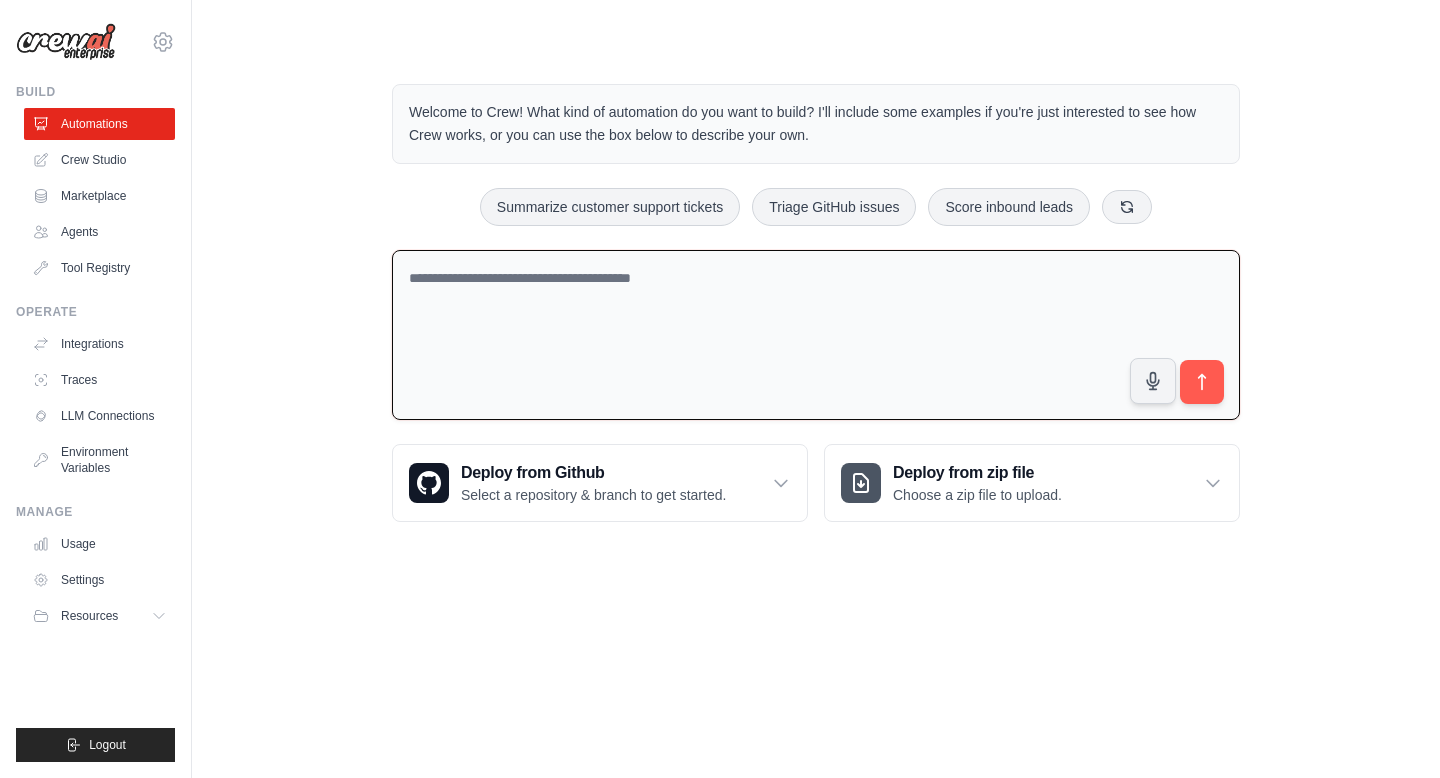 click at bounding box center (816, 335) 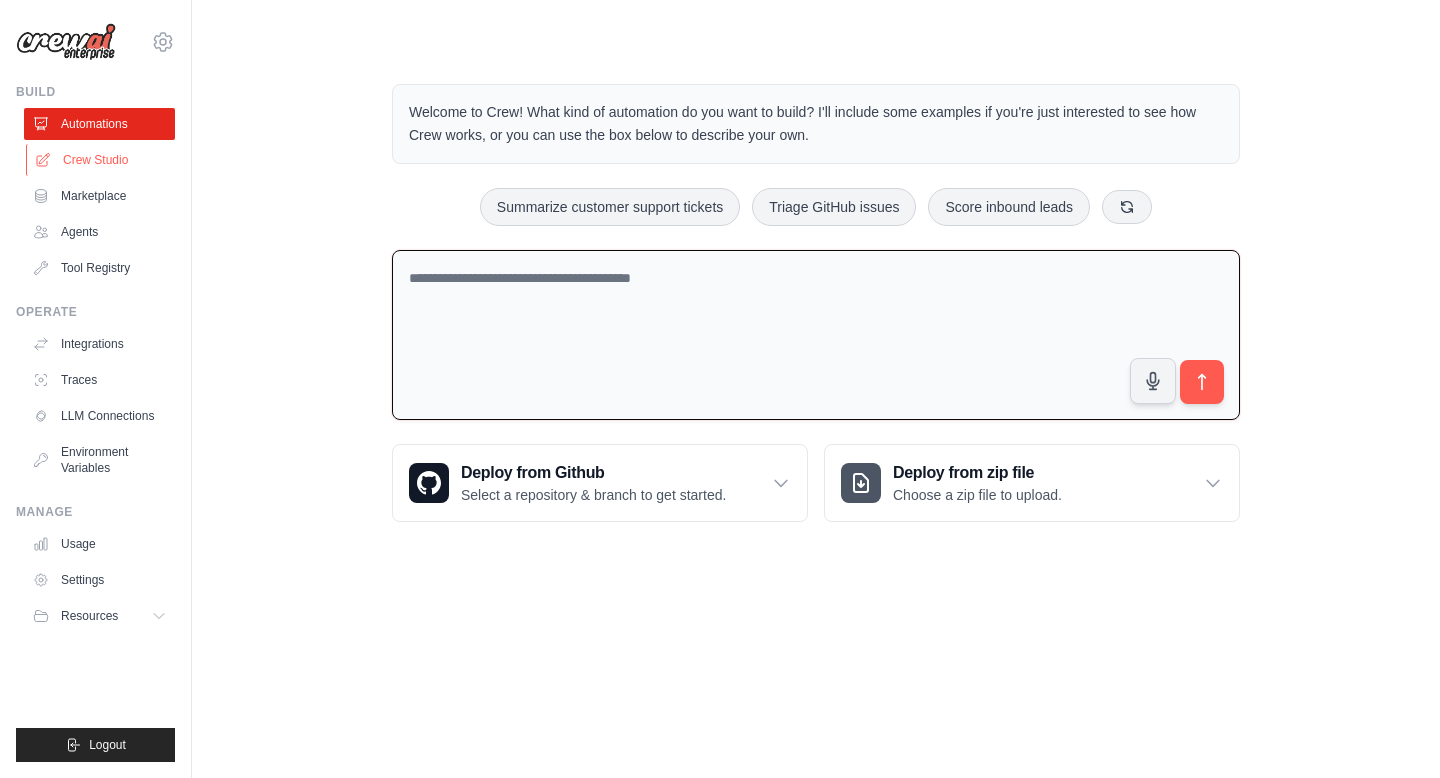 click on "Crew Studio" at bounding box center (101, 160) 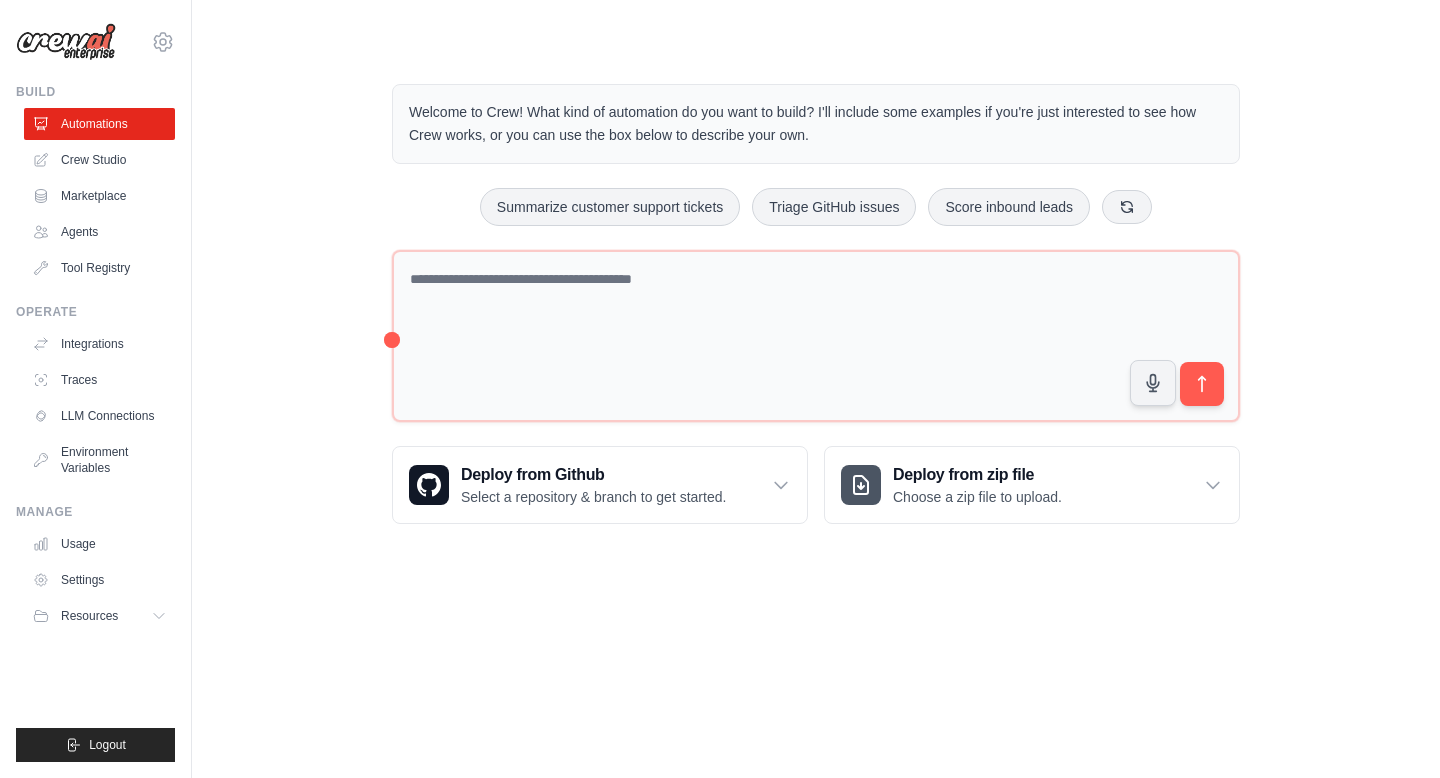 scroll, scrollTop: 0, scrollLeft: 0, axis: both 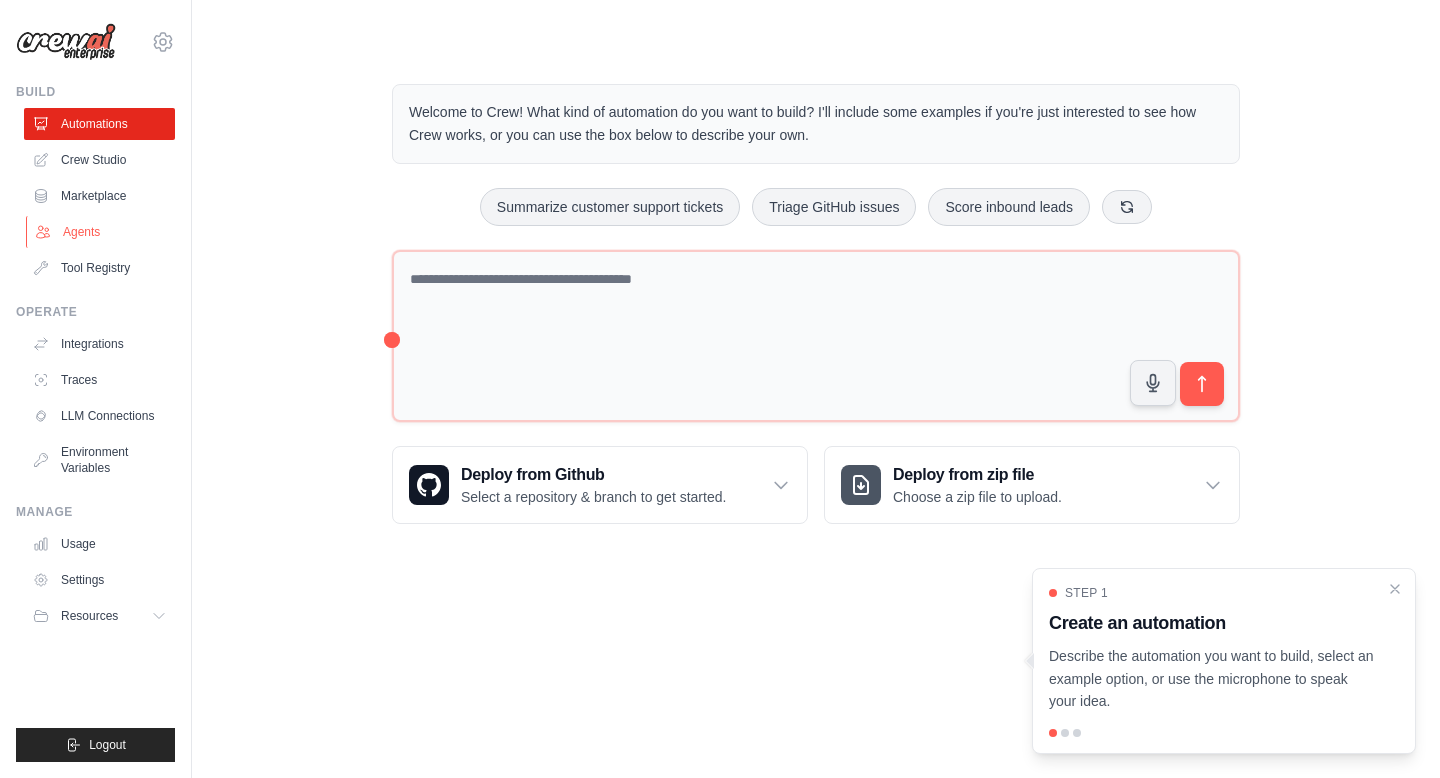 click on "Agents" at bounding box center (101, 232) 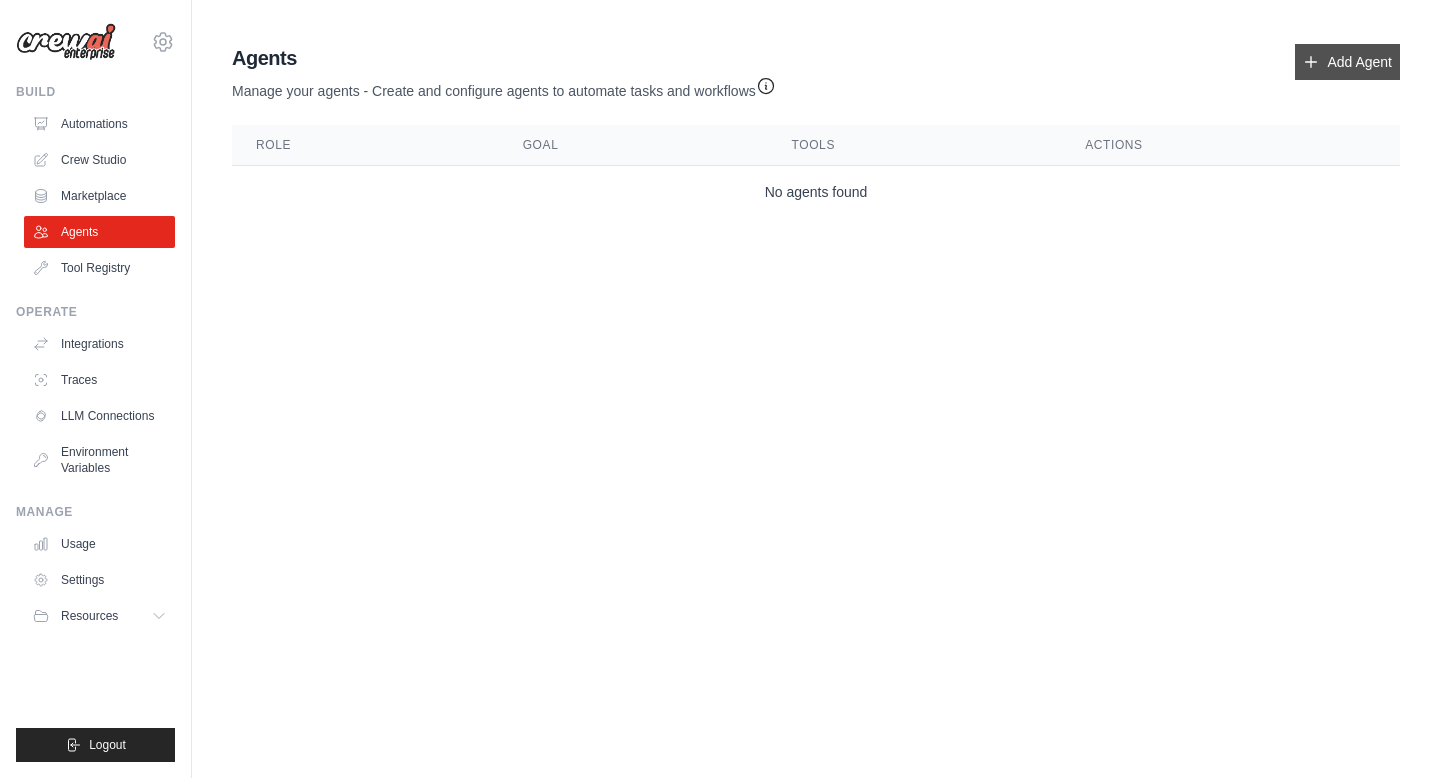 click on "Add Agent" at bounding box center (1347, 62) 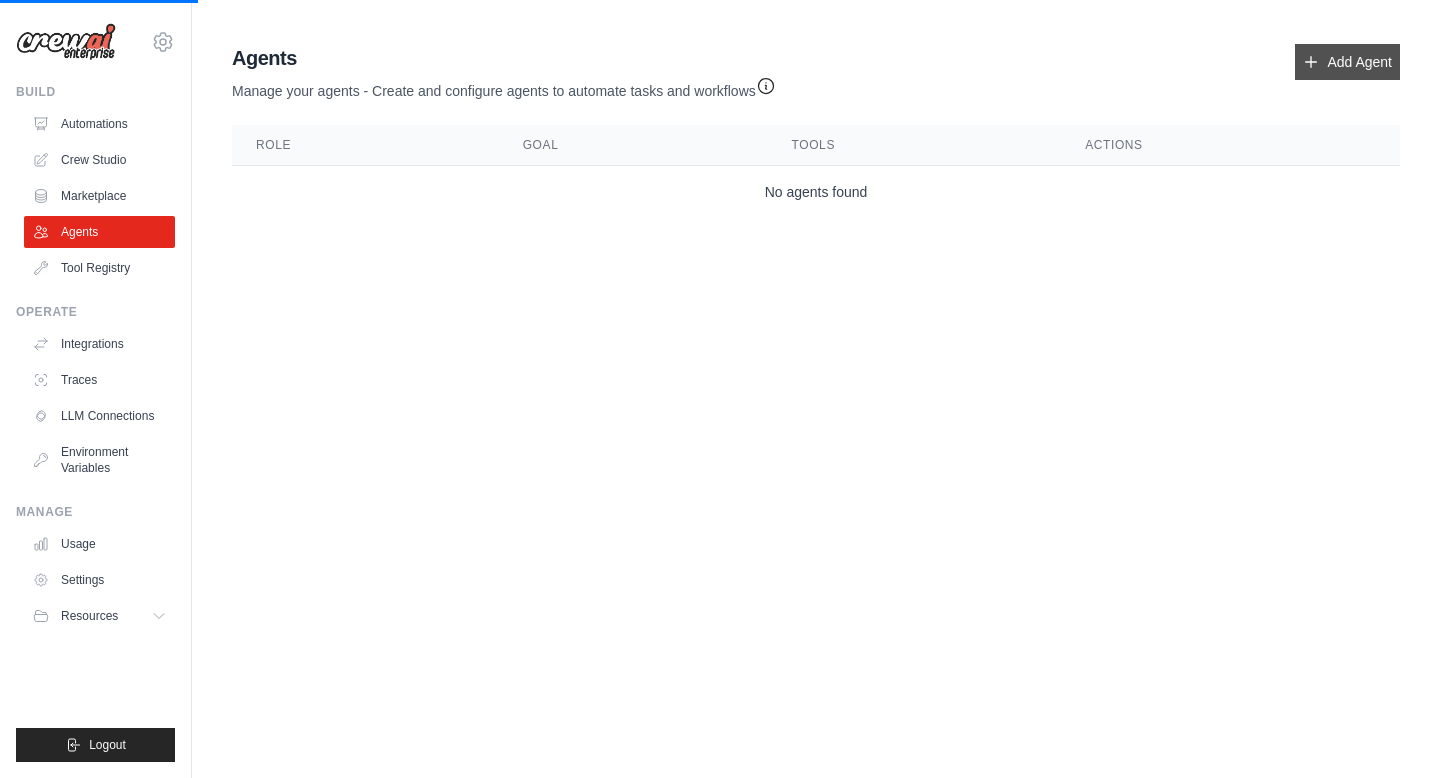 click 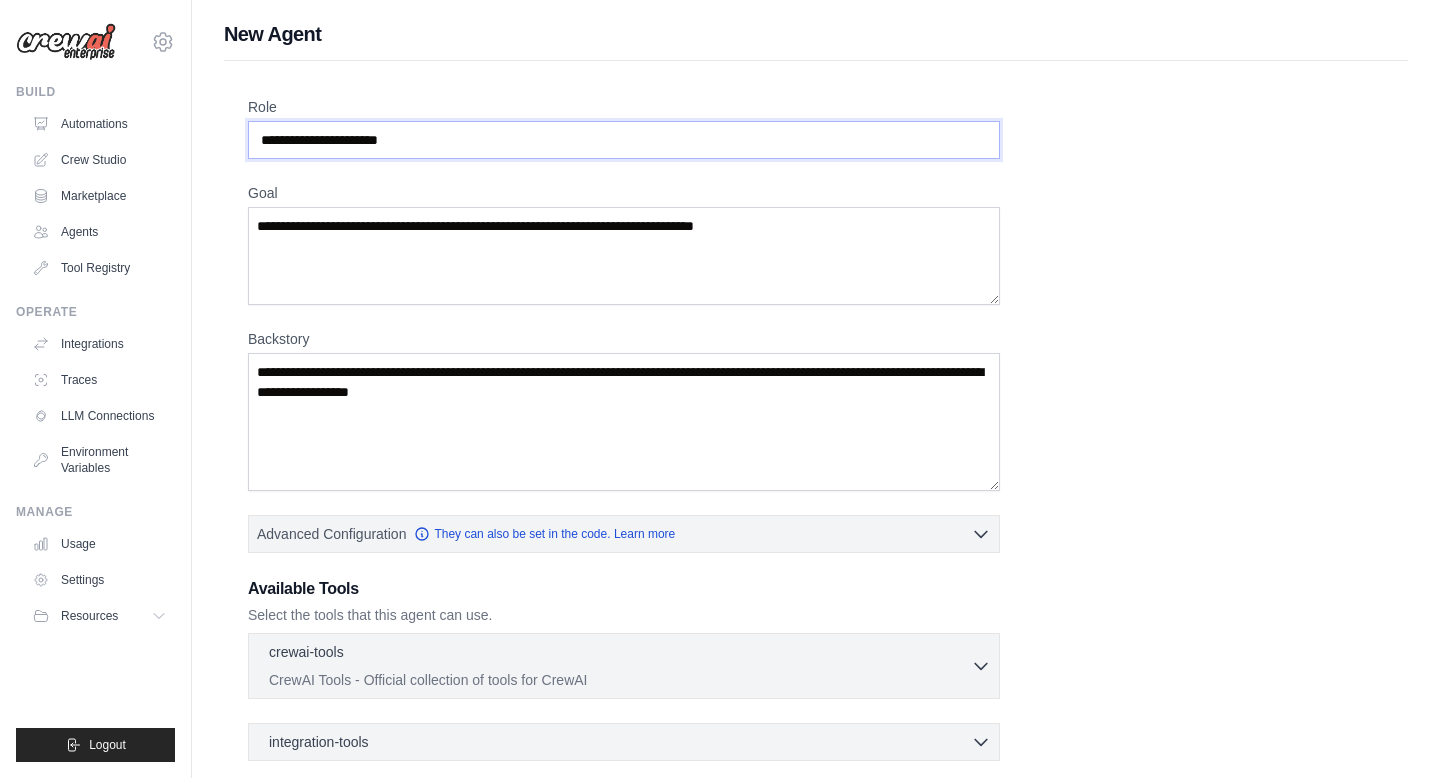 click on "Role" at bounding box center (624, 140) 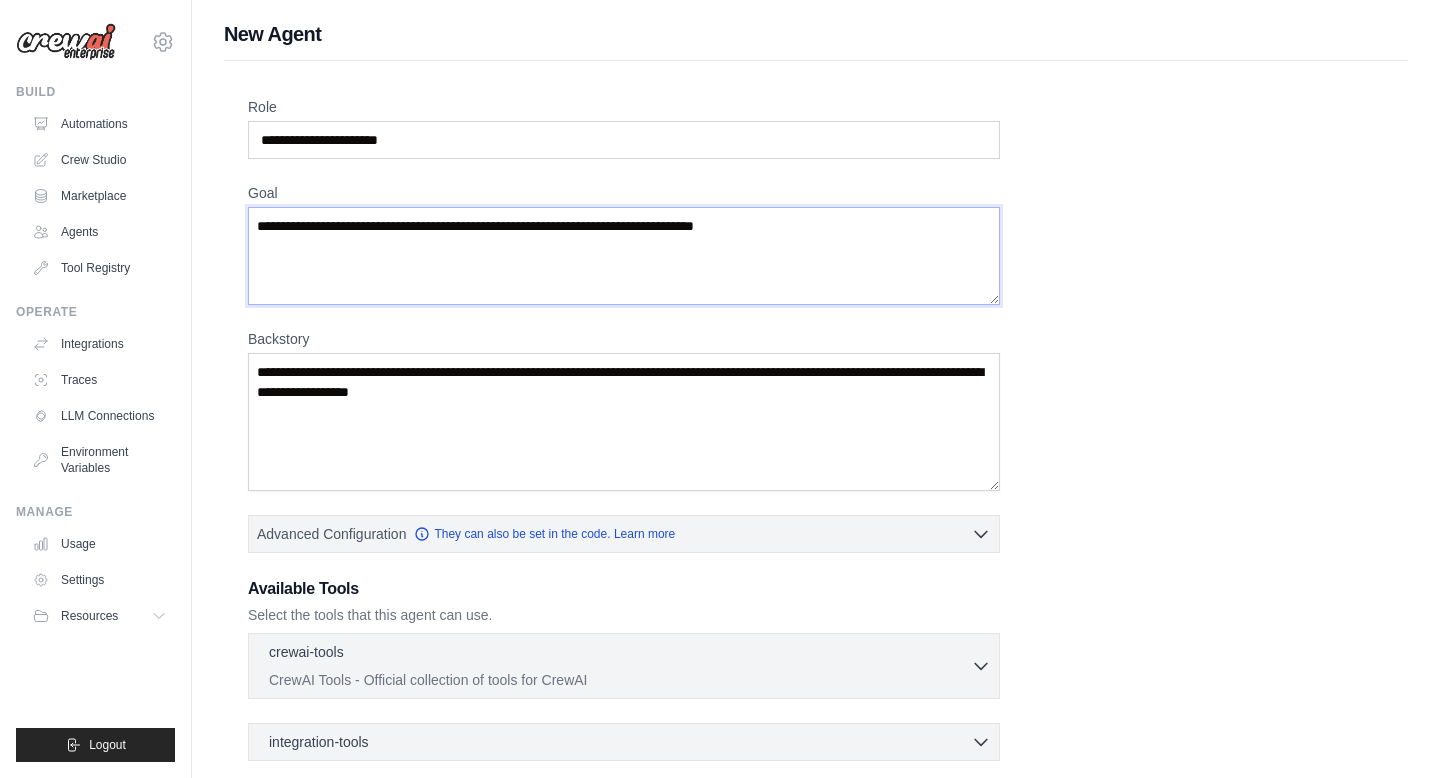 click on "Goal" at bounding box center [624, 256] 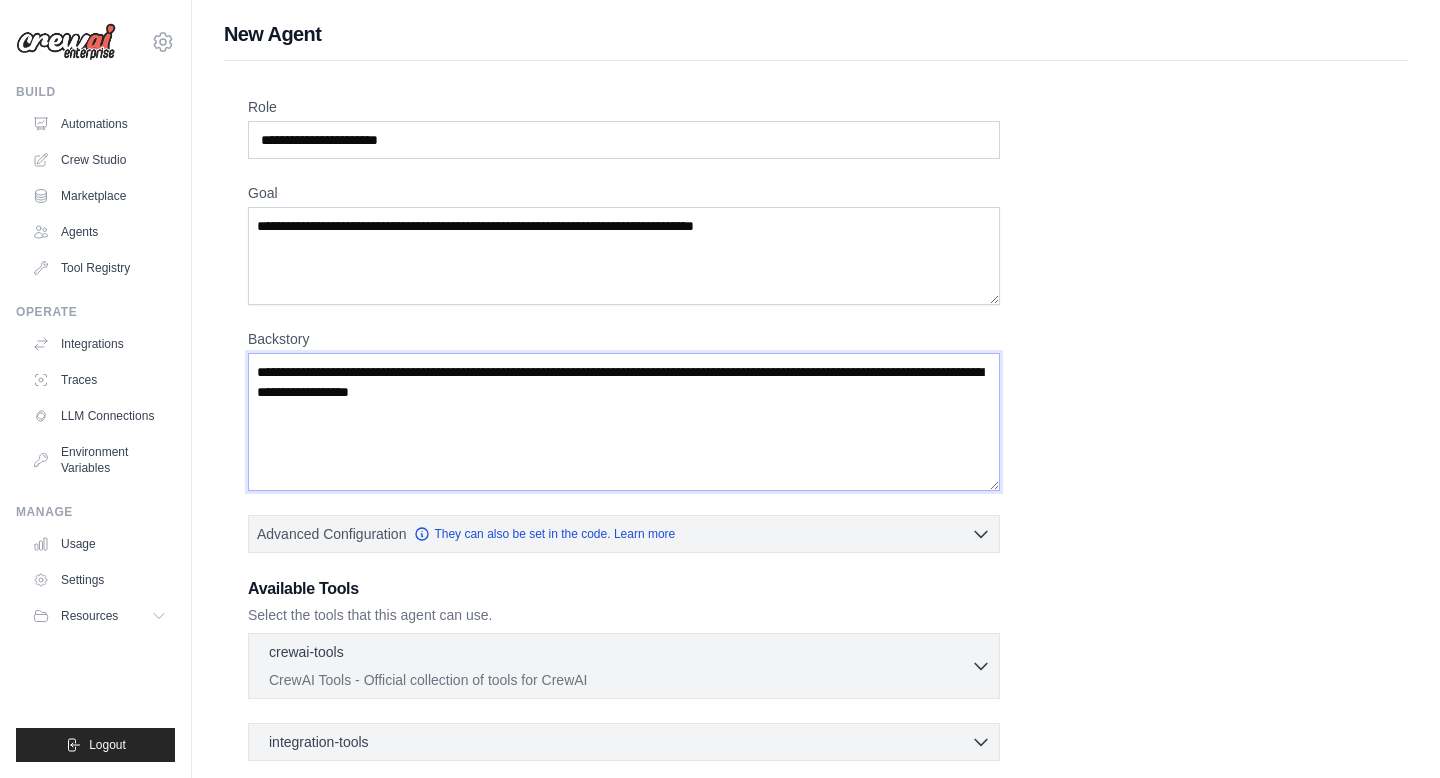 click on "Backstory" at bounding box center [624, 422] 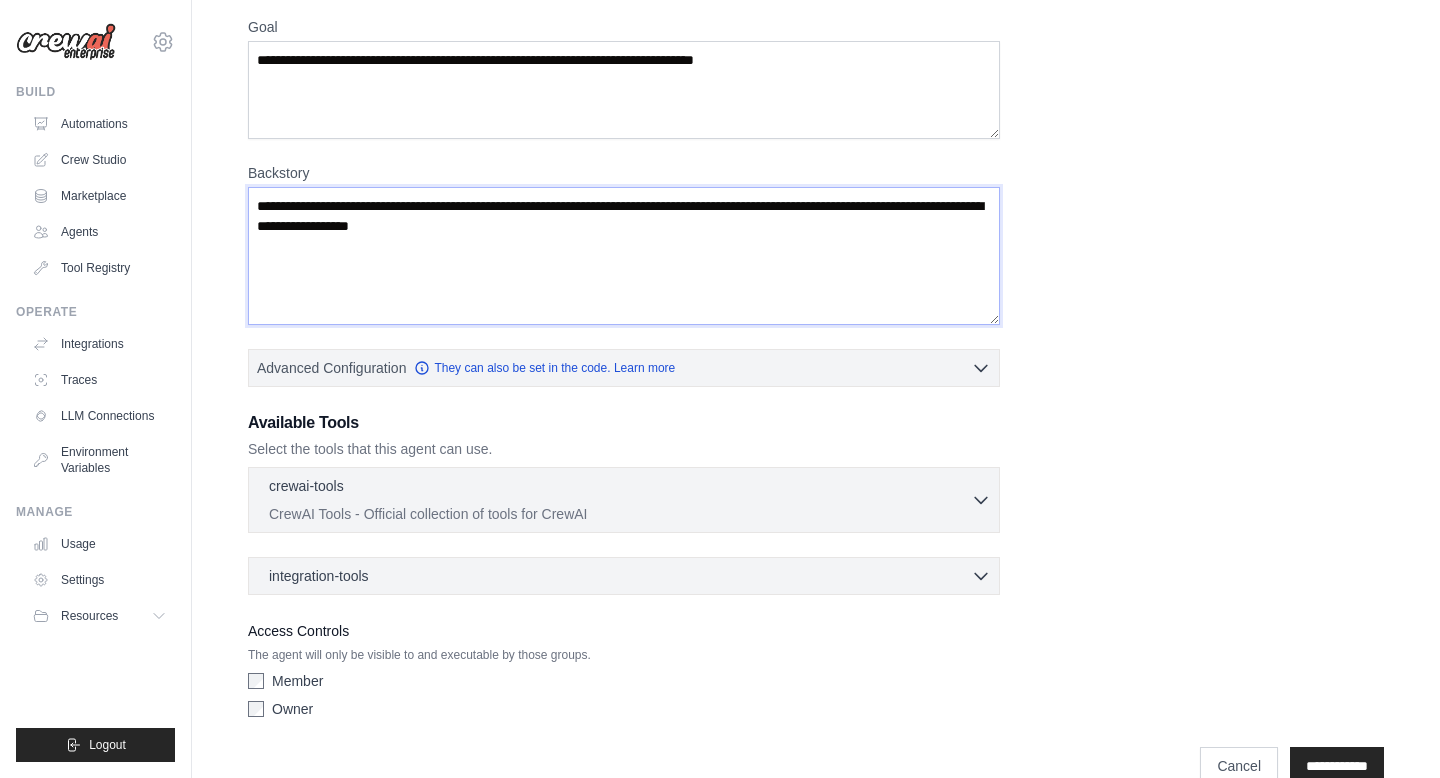 scroll, scrollTop: 205, scrollLeft: 0, axis: vertical 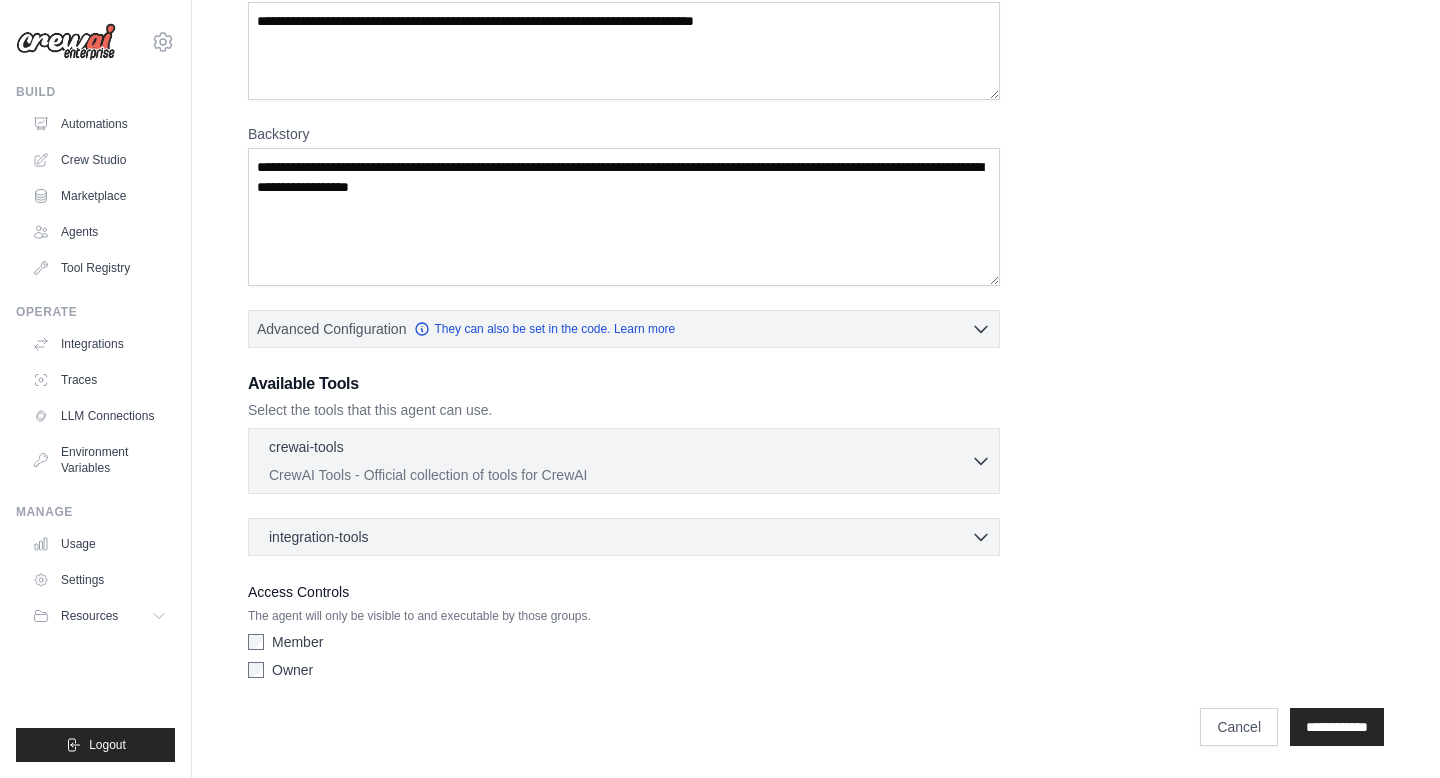 click on "Owner" at bounding box center [292, 670] 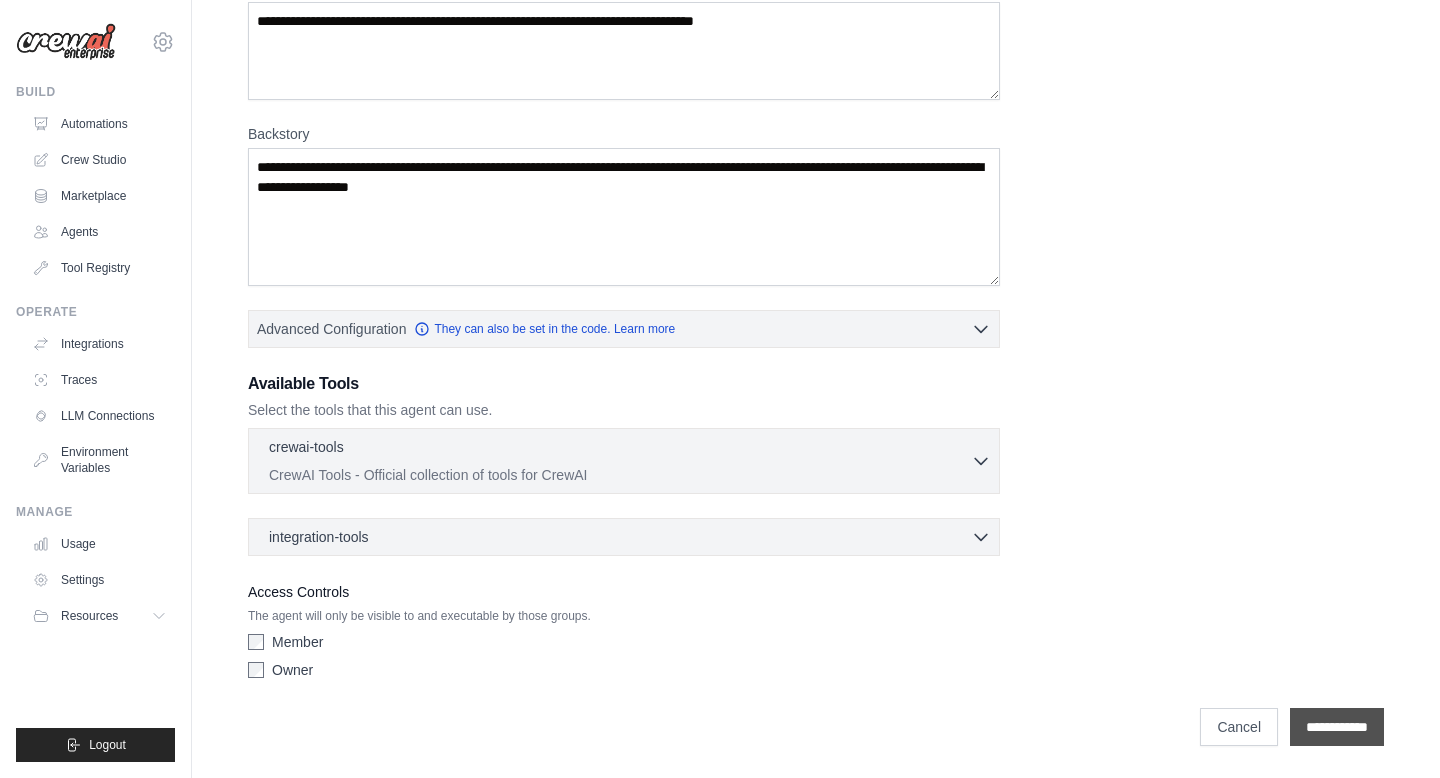 click on "**********" at bounding box center [1337, 727] 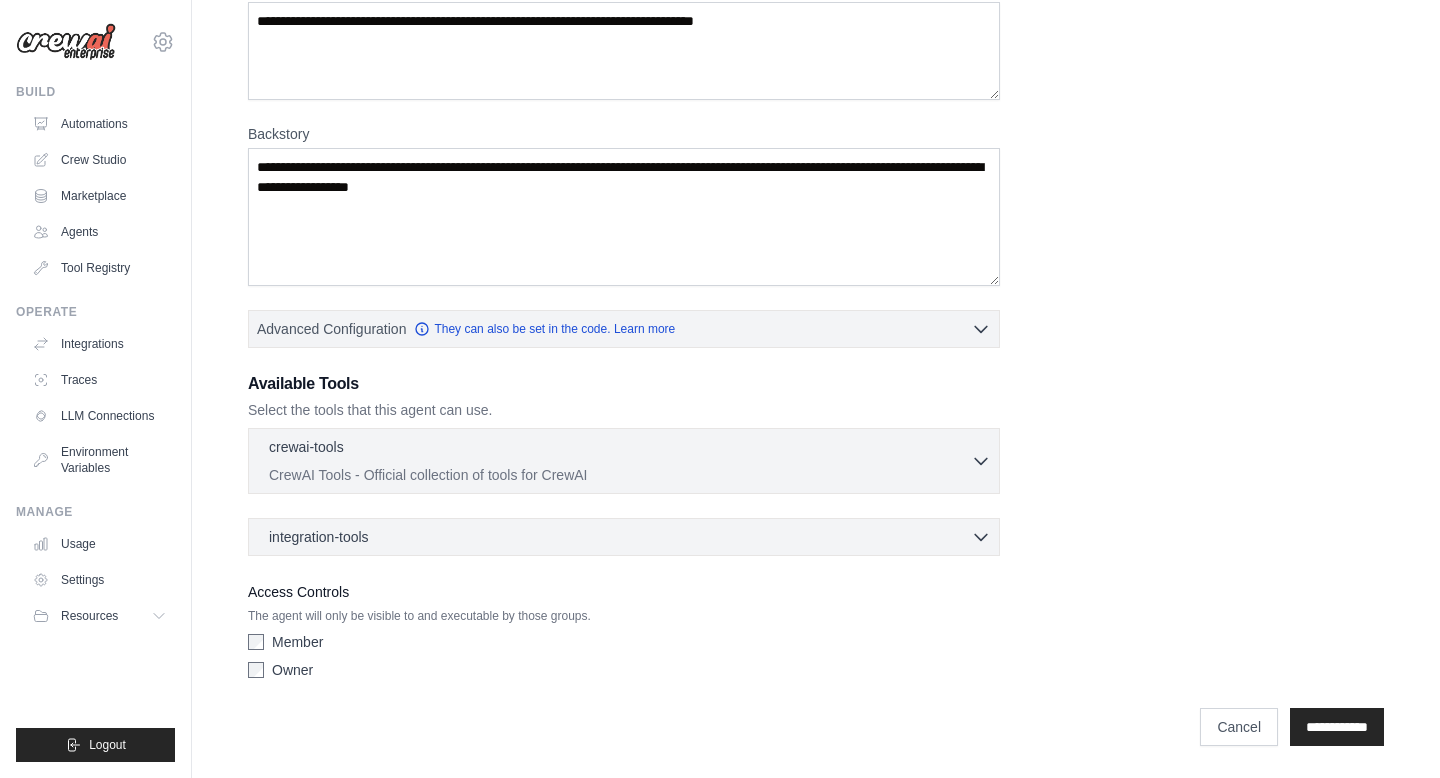 scroll, scrollTop: 0, scrollLeft: 0, axis: both 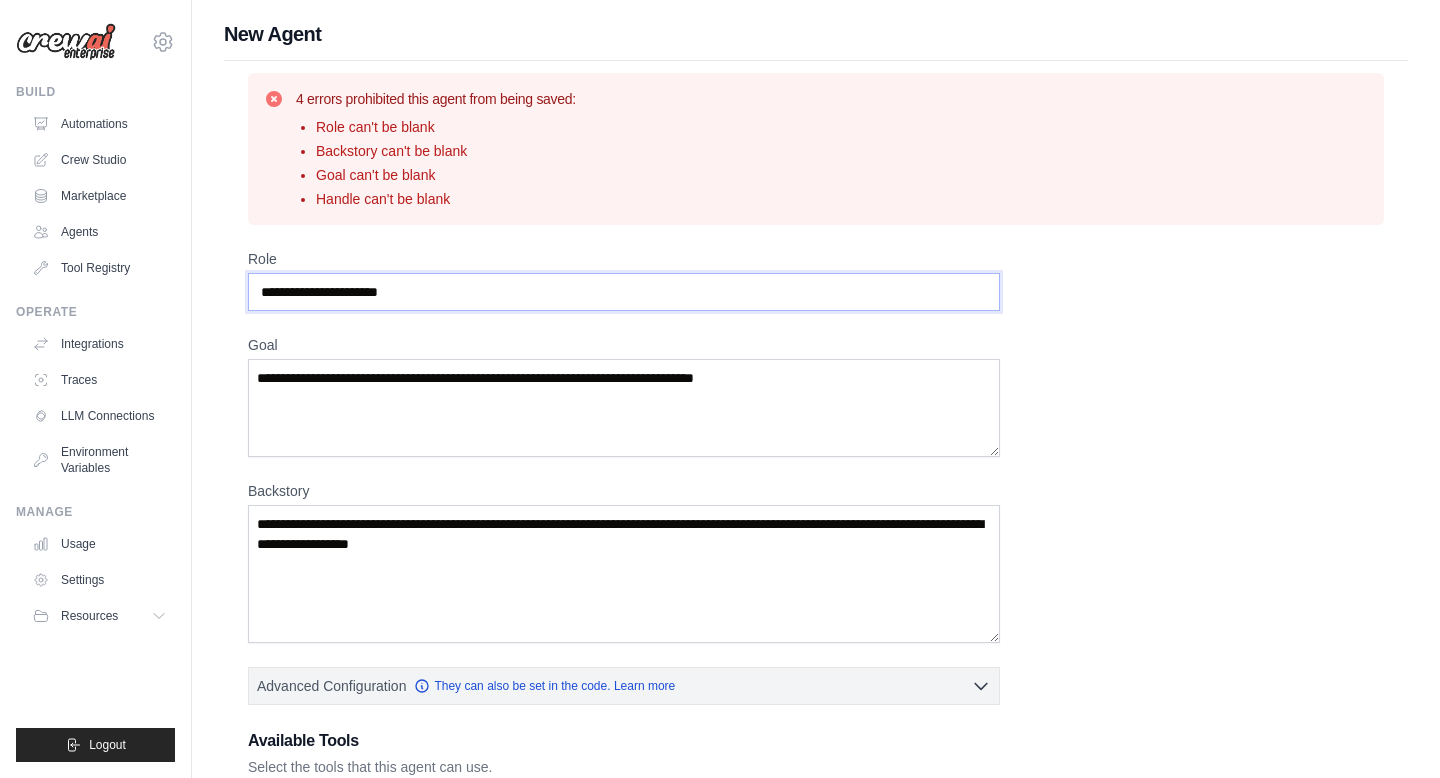click on "Role" at bounding box center [624, 292] 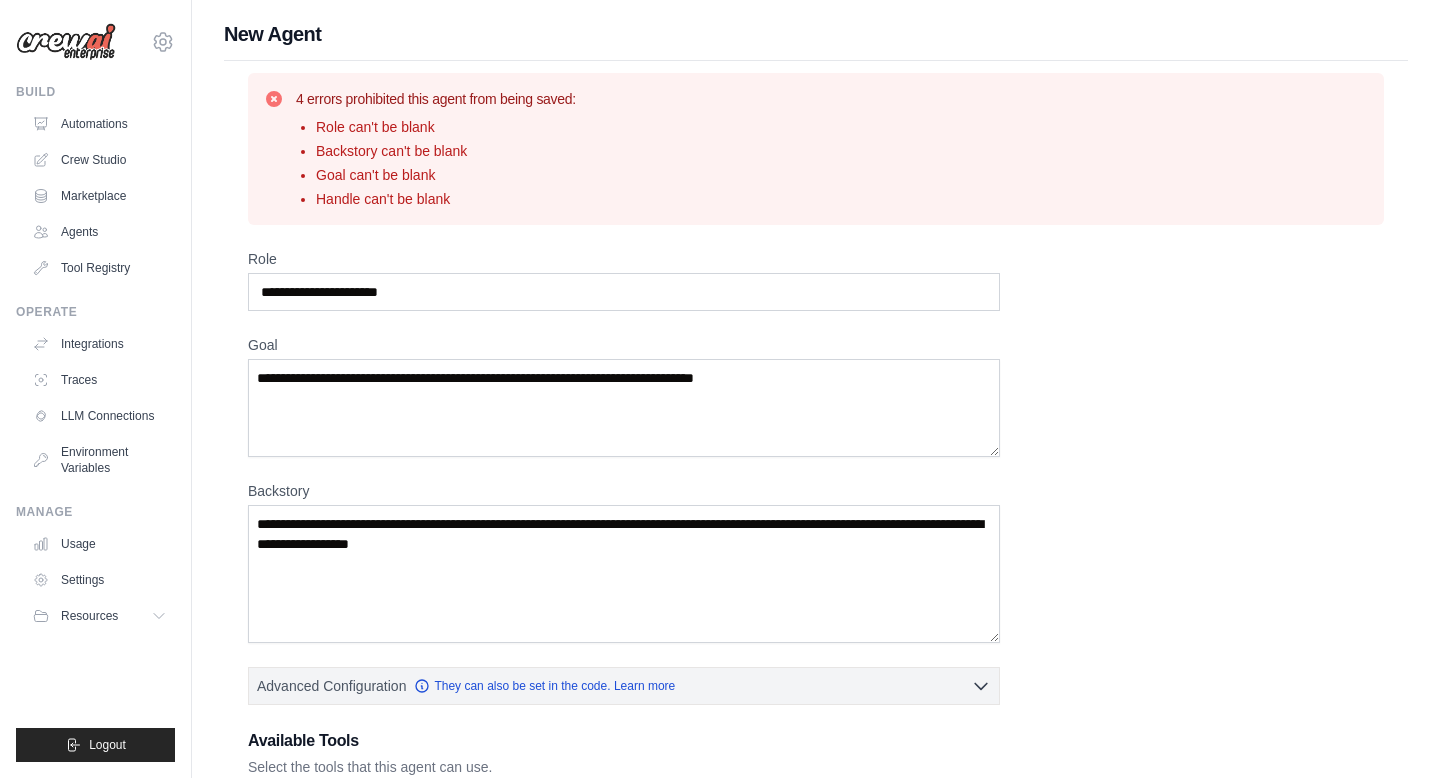 type 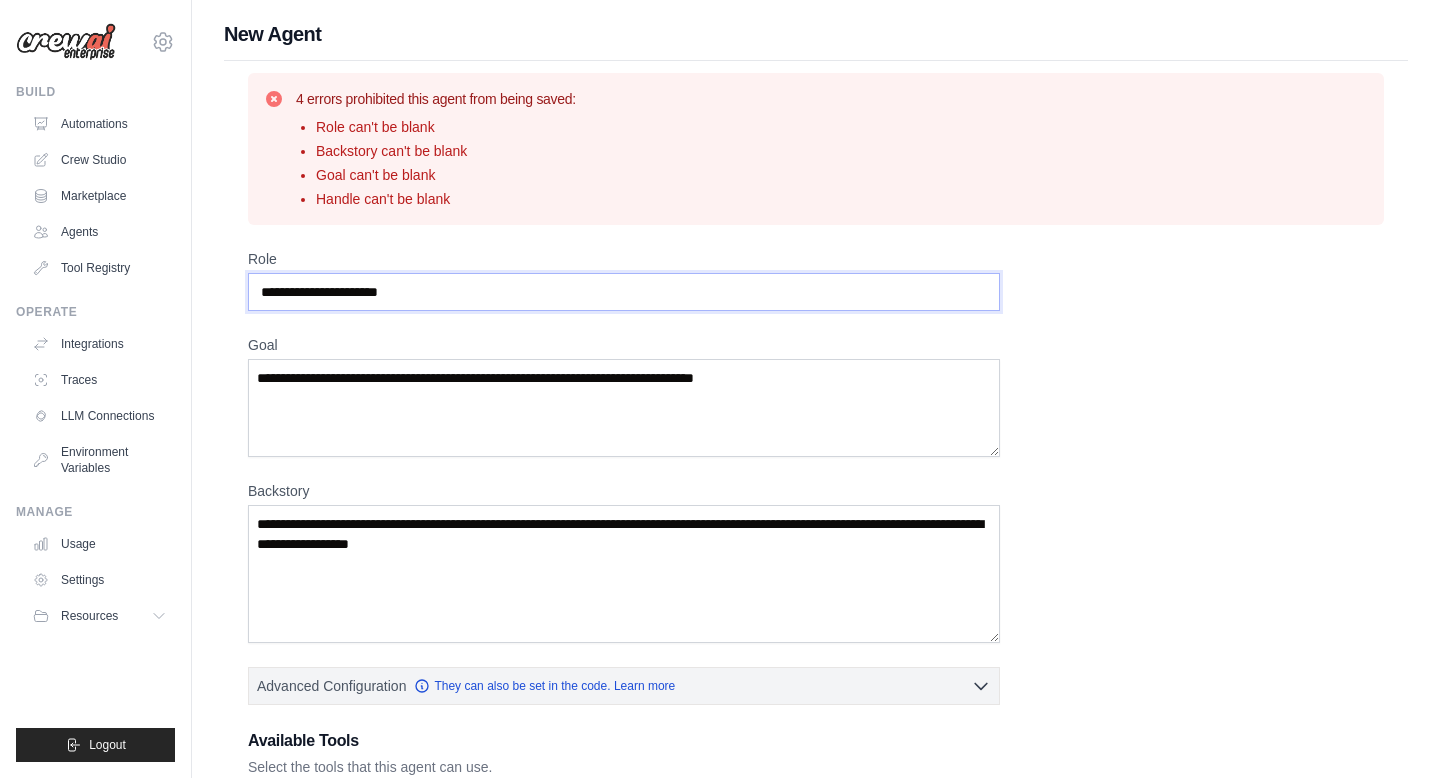 click on "Role" at bounding box center [624, 292] 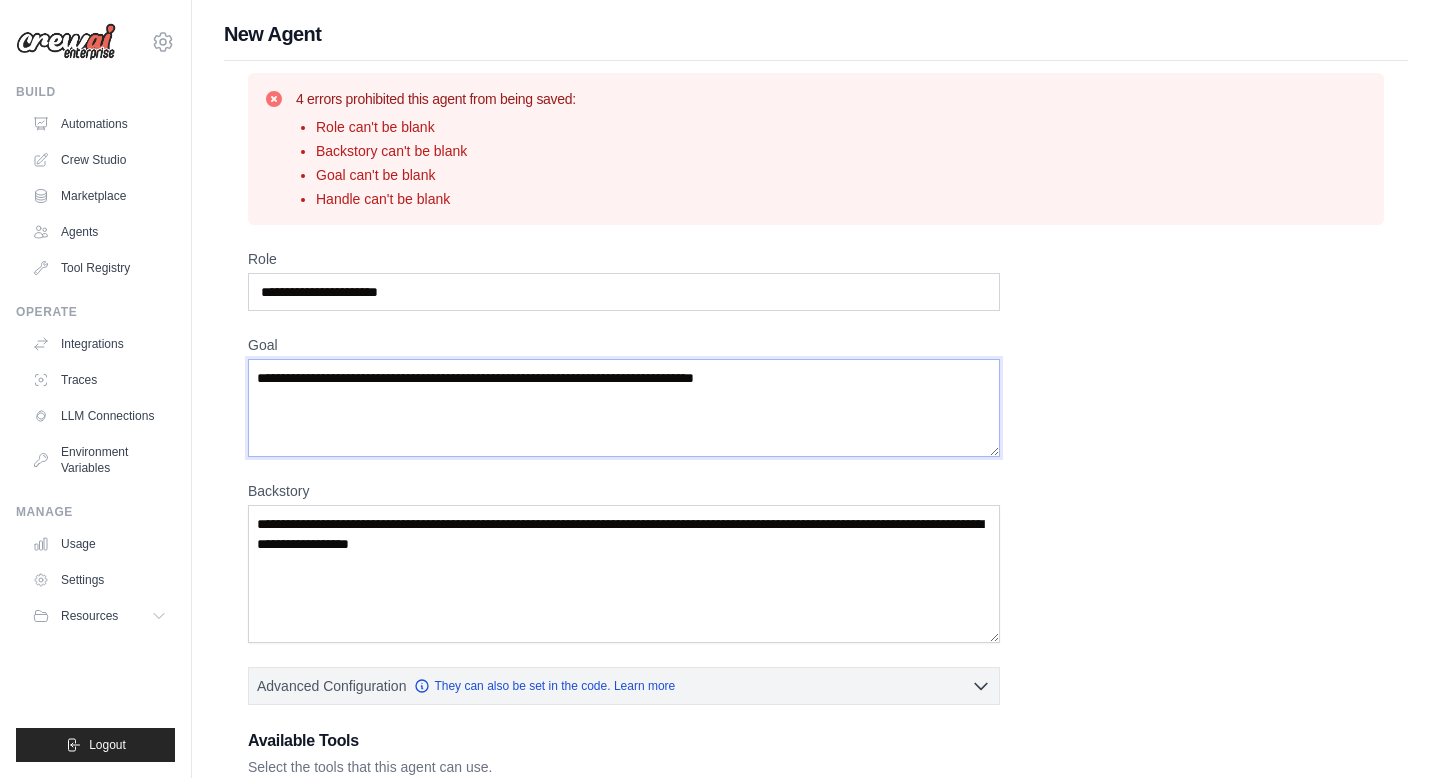 click on "Goal" at bounding box center (624, 408) 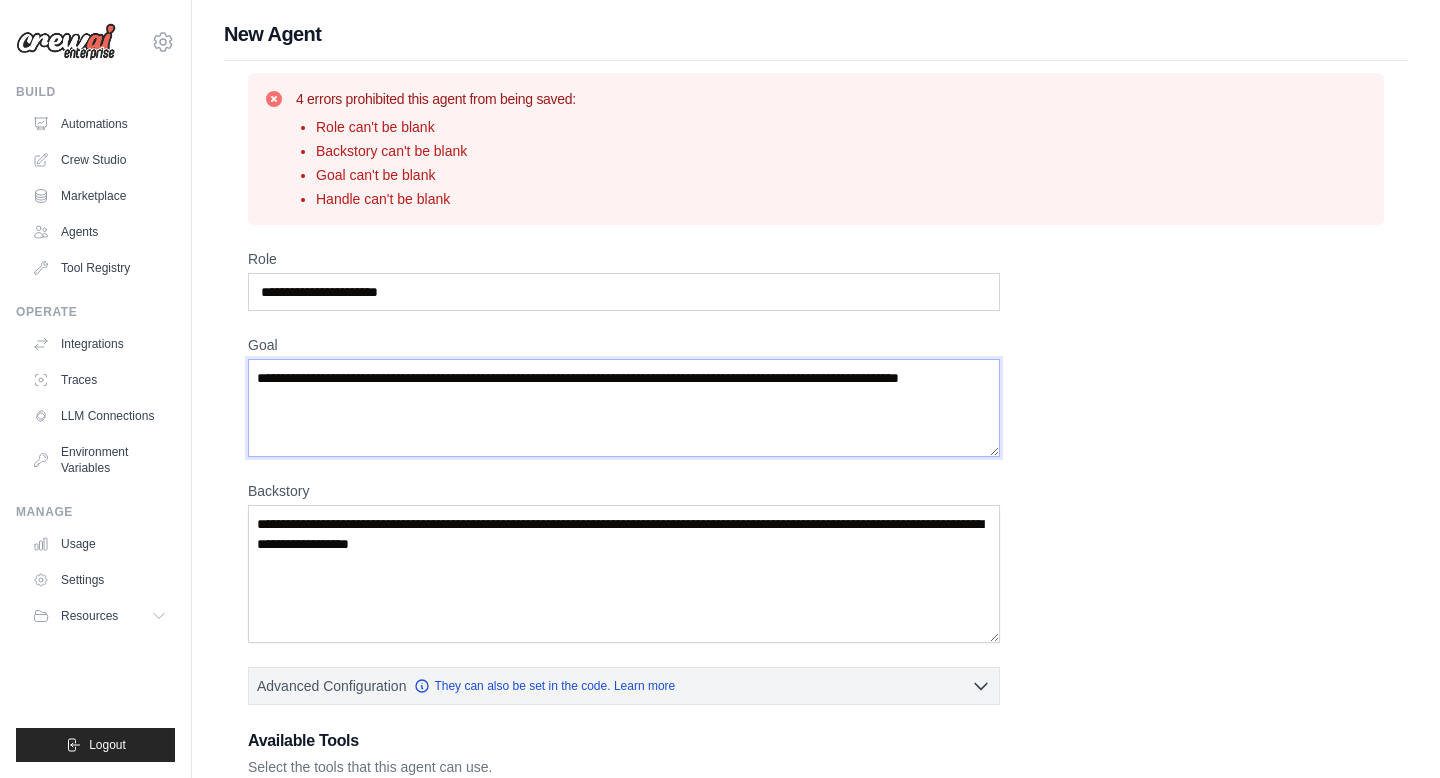 type on "**********" 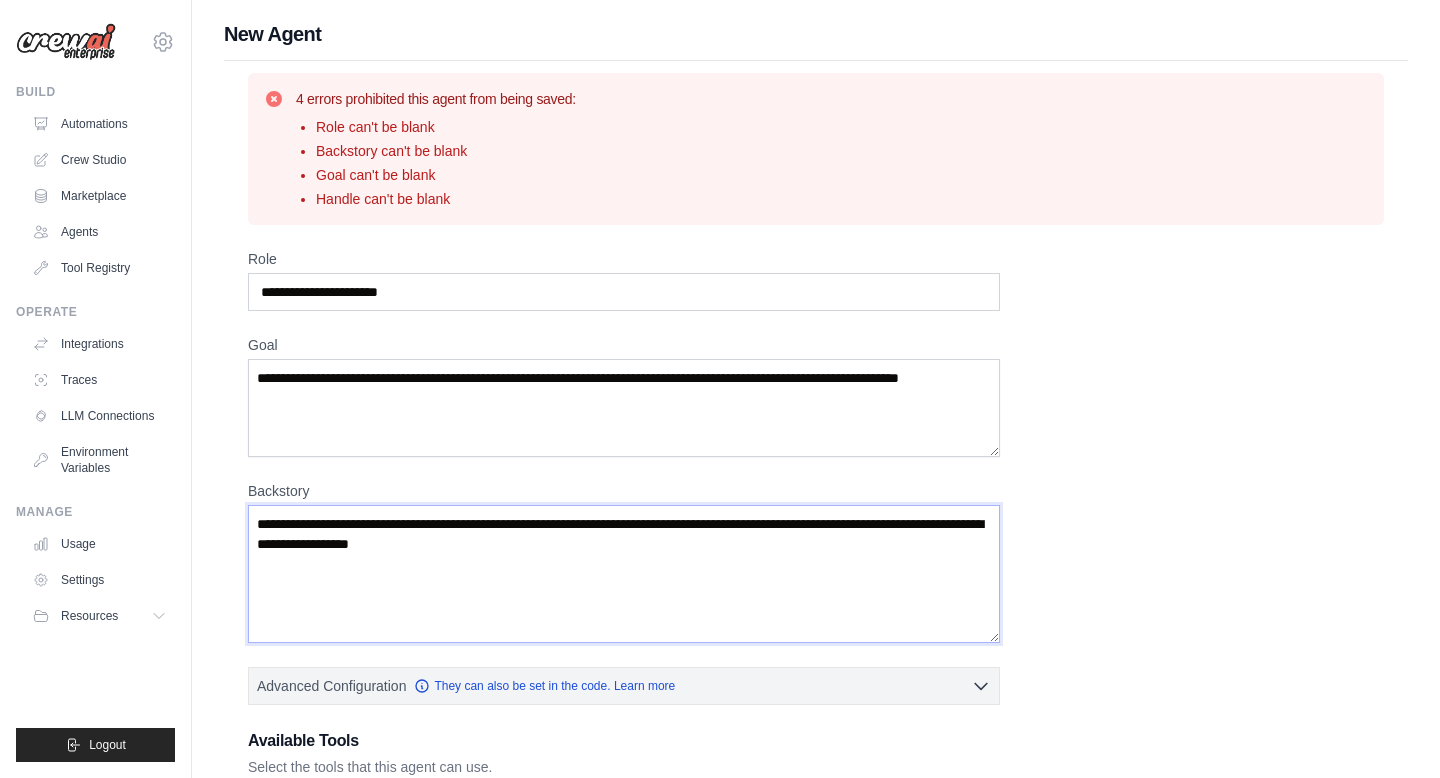 click on "Backstory" at bounding box center [624, 574] 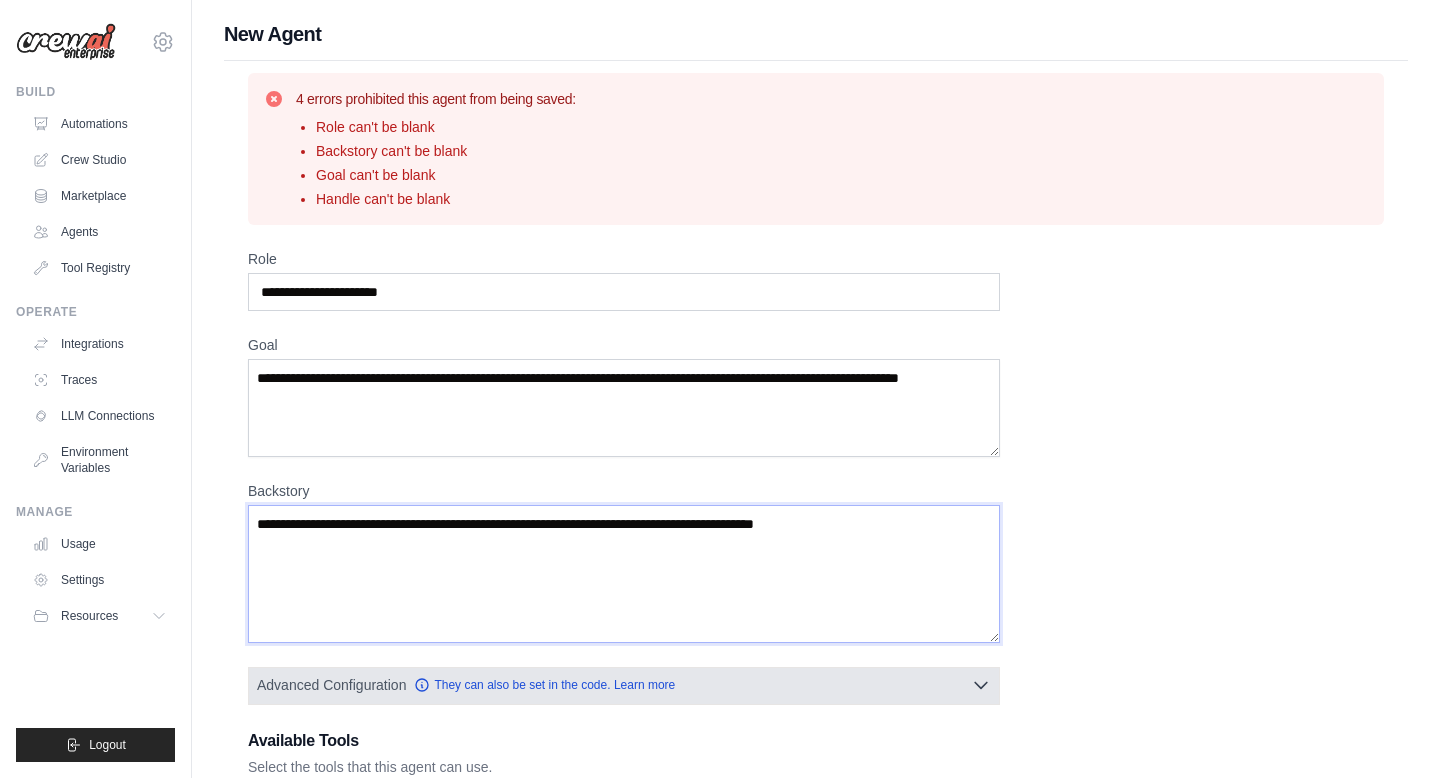 scroll, scrollTop: 357, scrollLeft: 0, axis: vertical 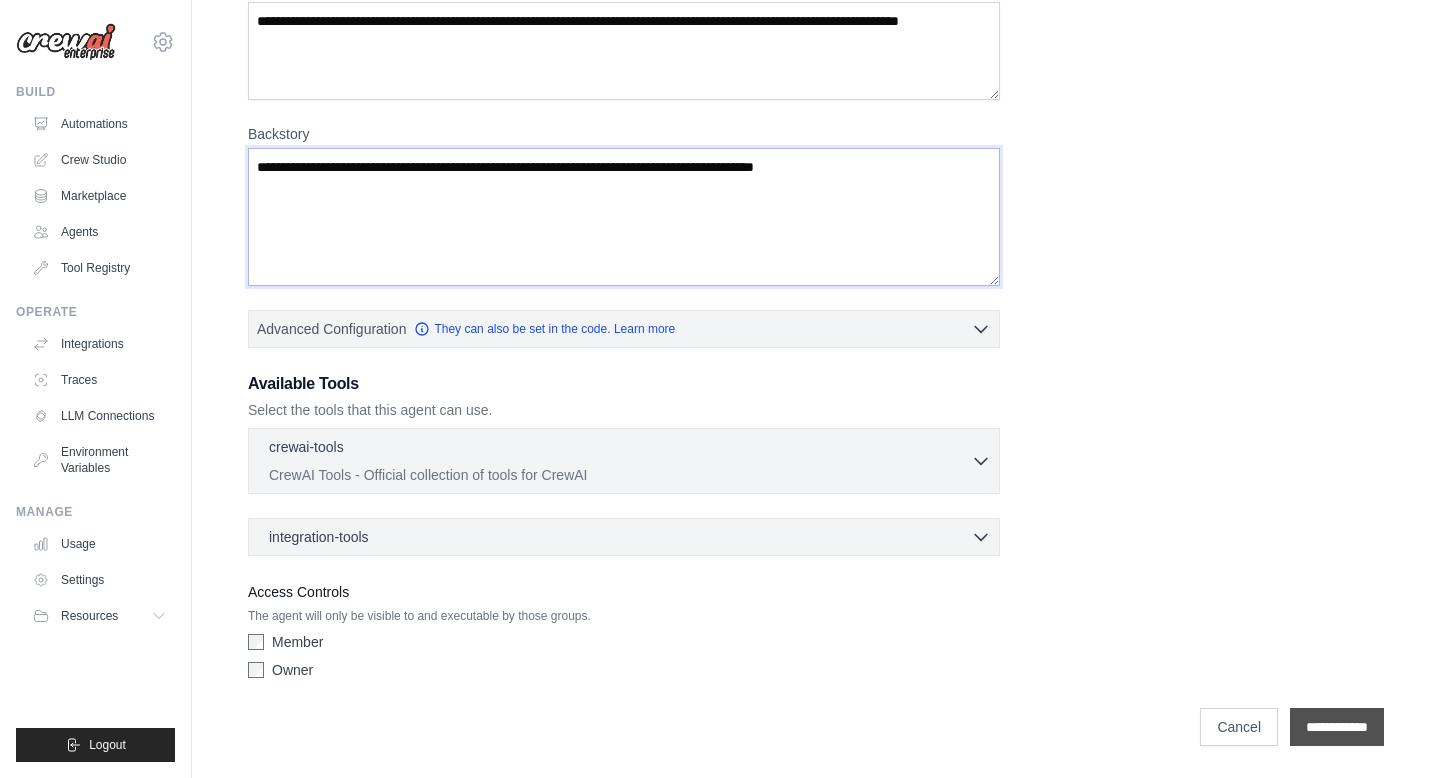 type on "**********" 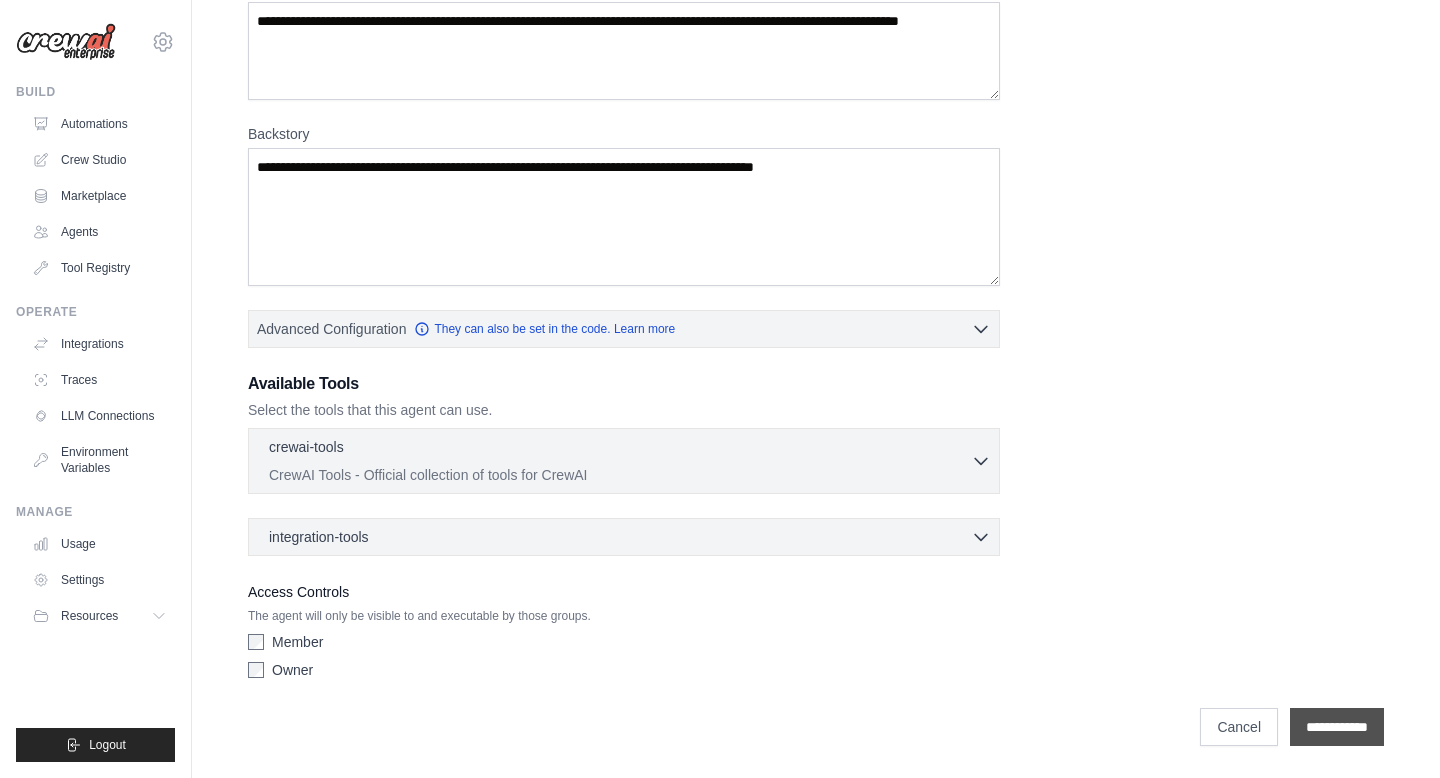 click on "**********" at bounding box center [1337, 727] 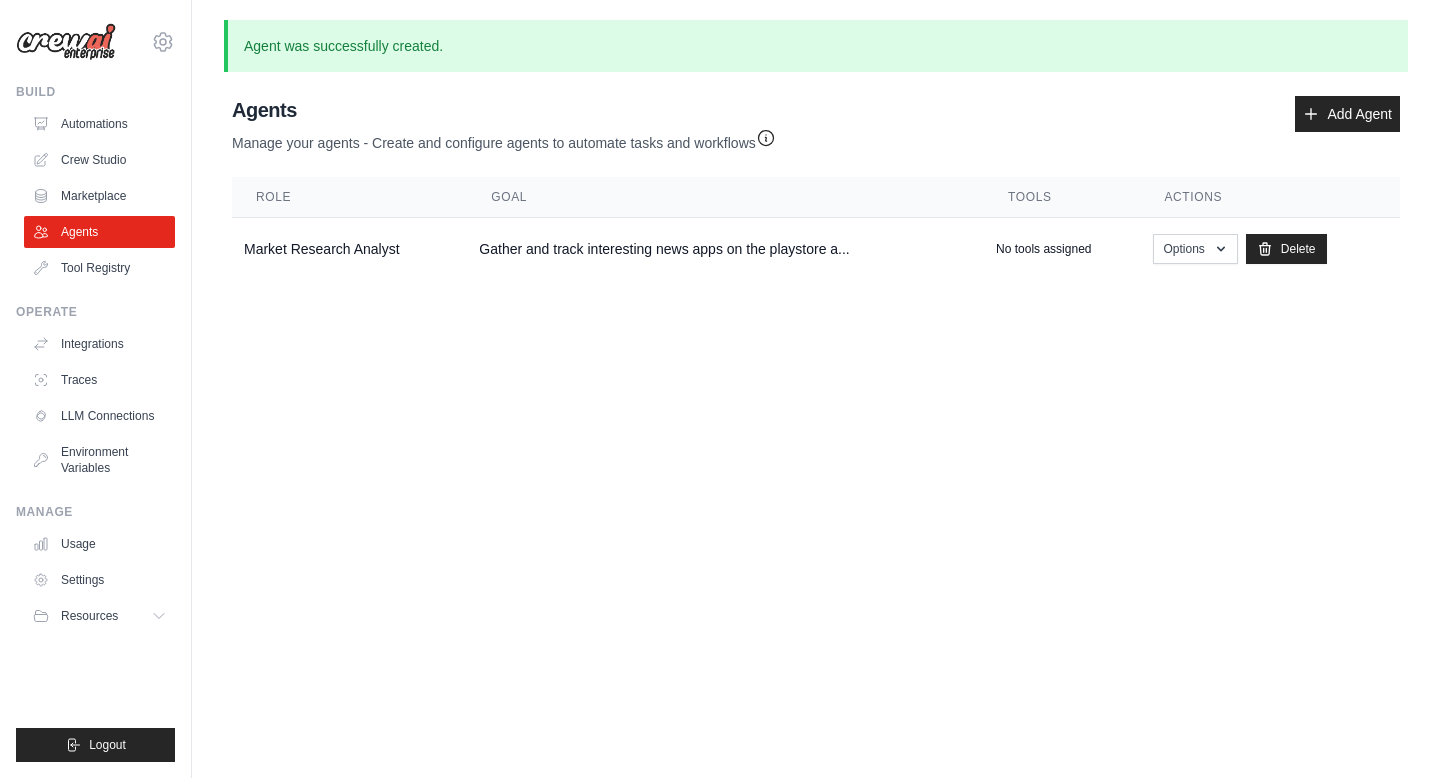 scroll, scrollTop: 0, scrollLeft: 0, axis: both 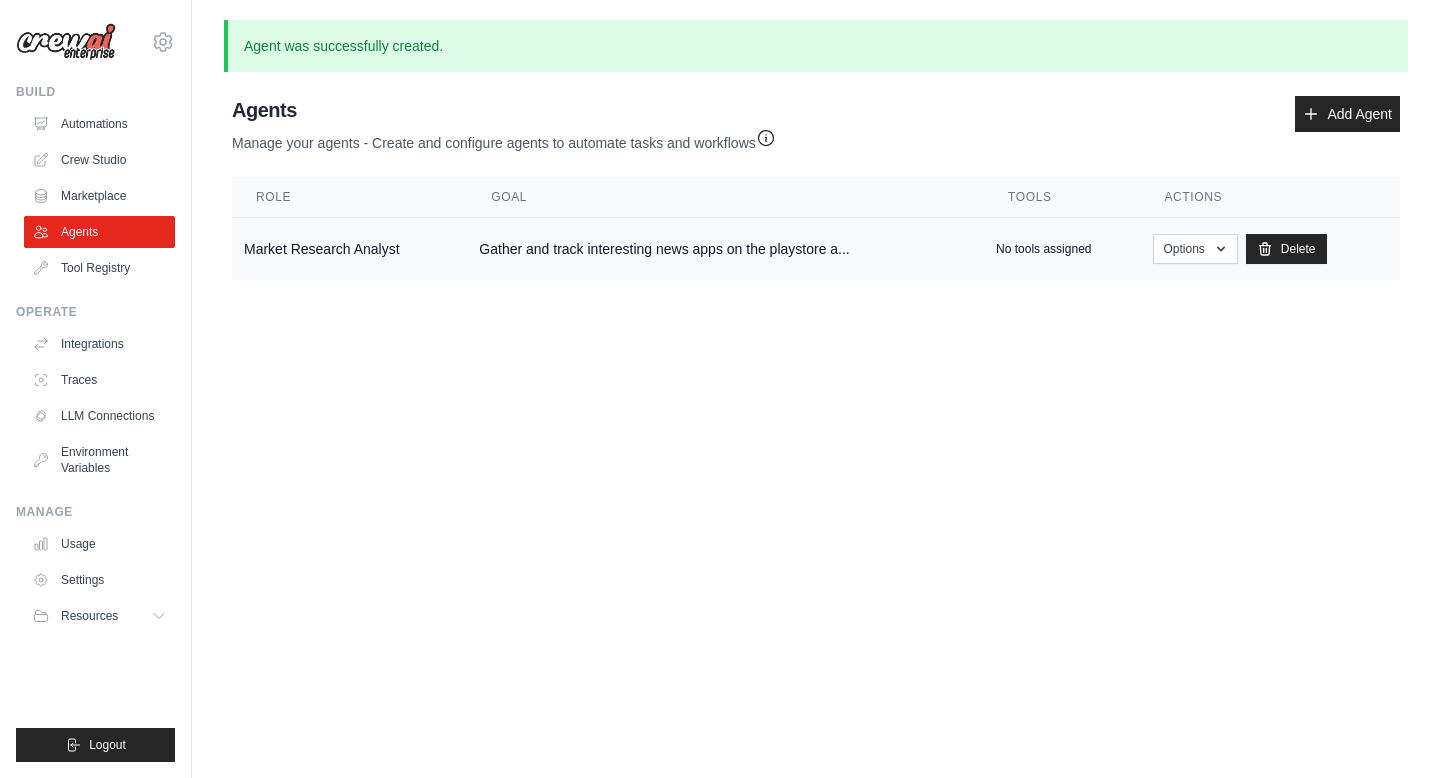click on "Market Research Analyst" at bounding box center (349, 249) 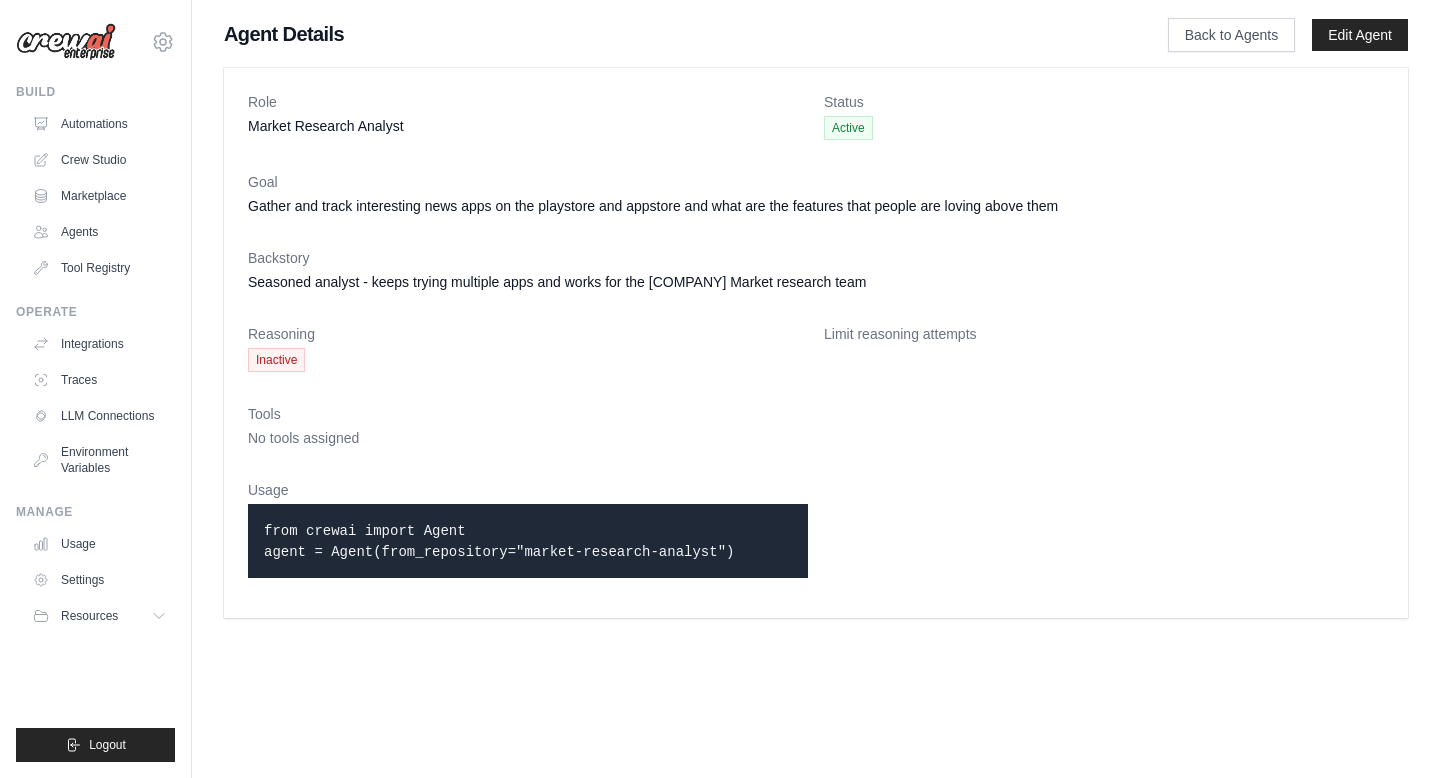 scroll, scrollTop: 0, scrollLeft: 0, axis: both 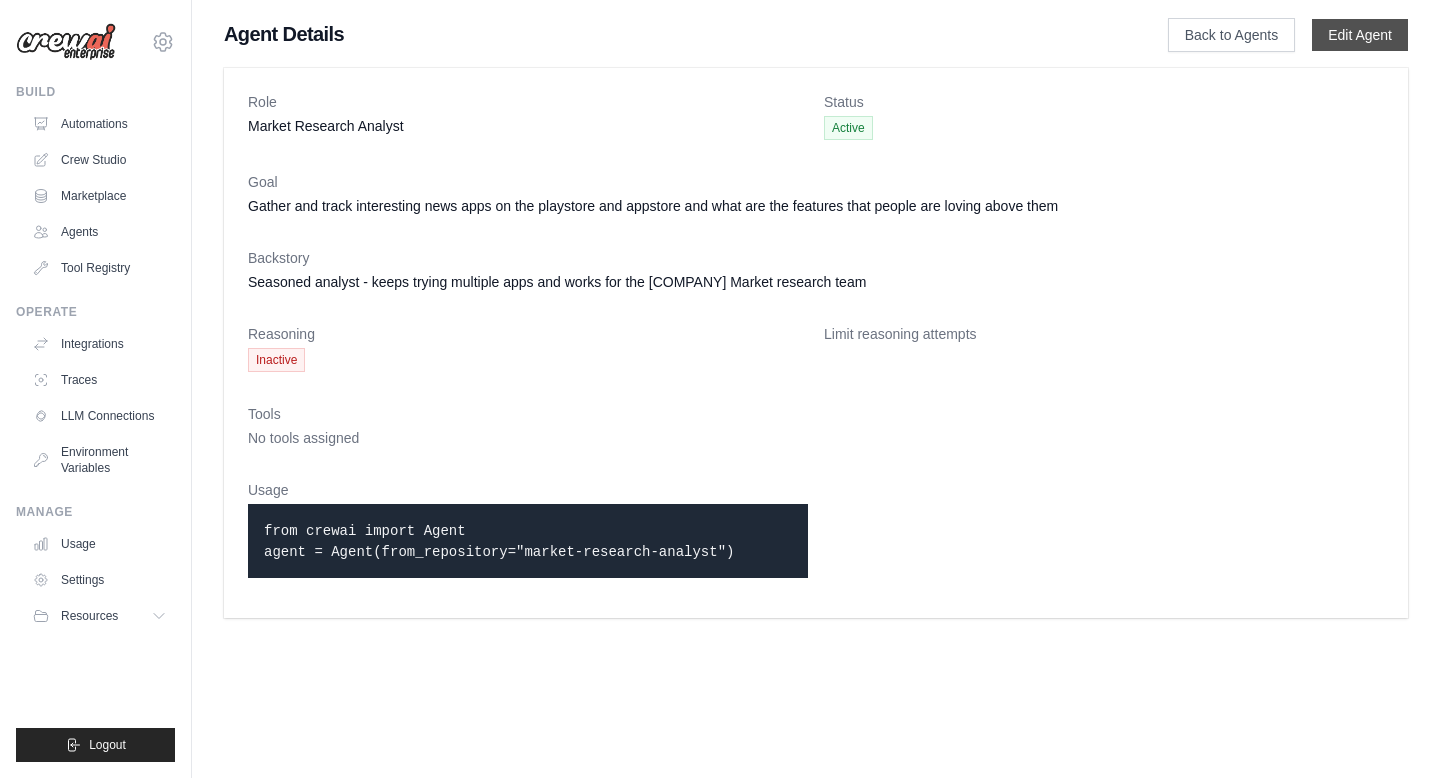 click on "Edit Agent" at bounding box center [1360, 35] 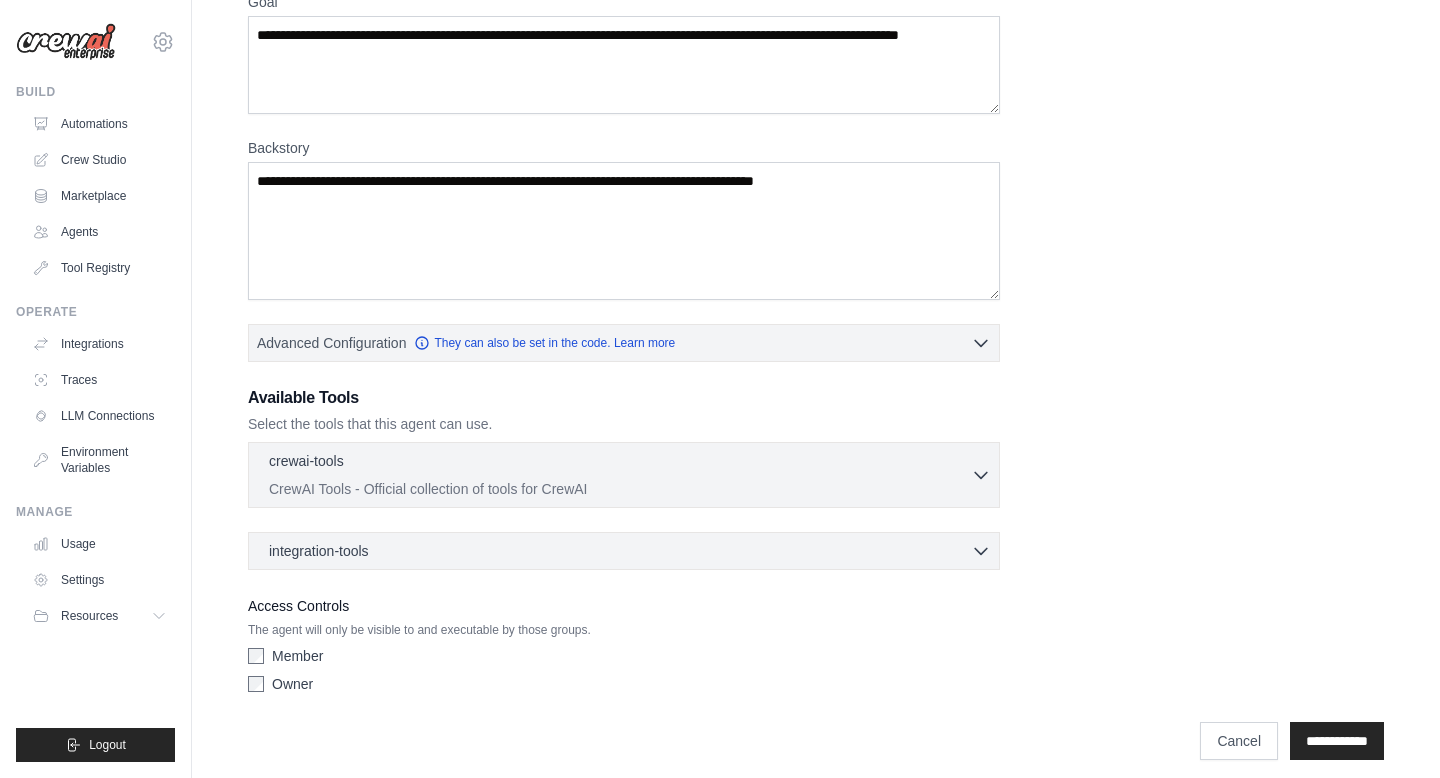 scroll, scrollTop: 261, scrollLeft: 0, axis: vertical 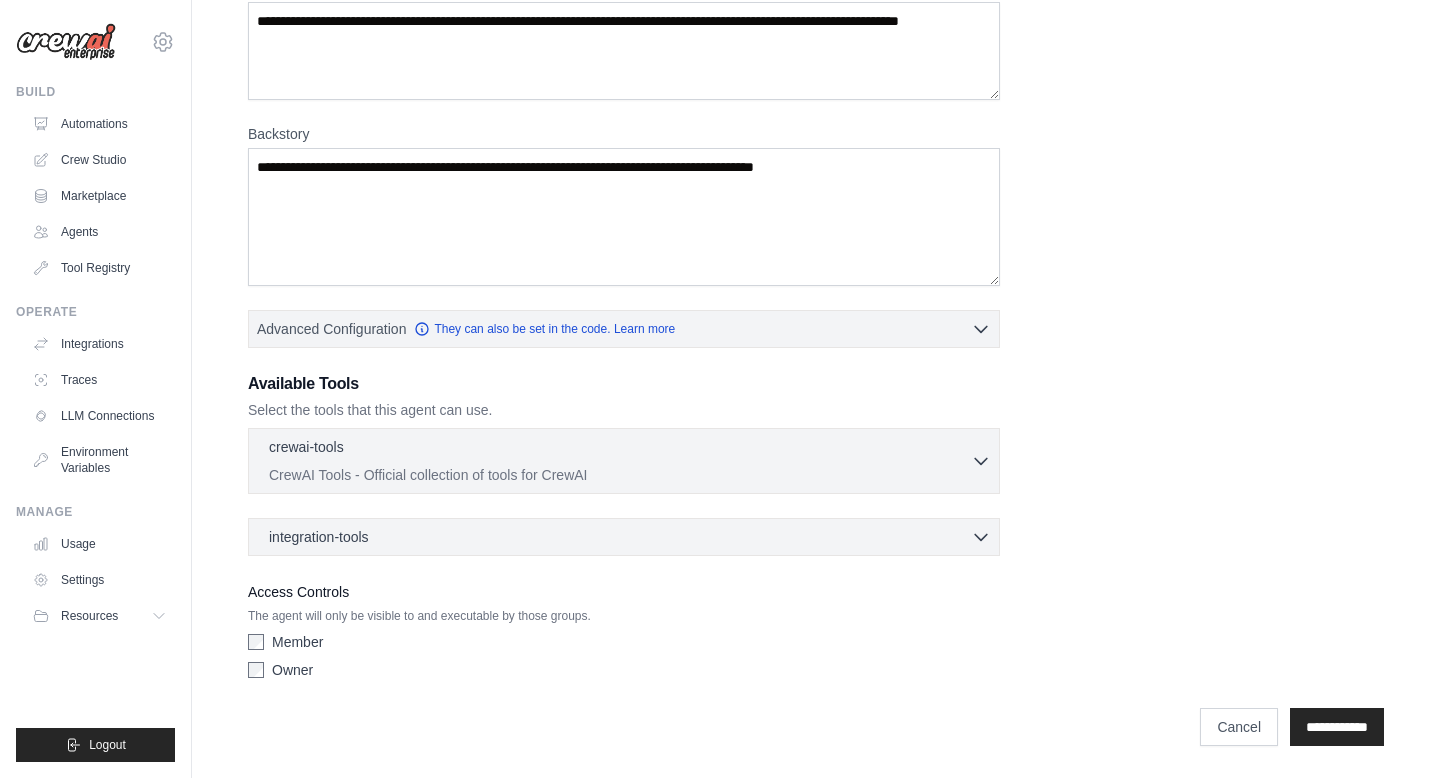 click on "integration-tools
0 selected
Gmail Asana Box Salesforce" at bounding box center [624, 537] 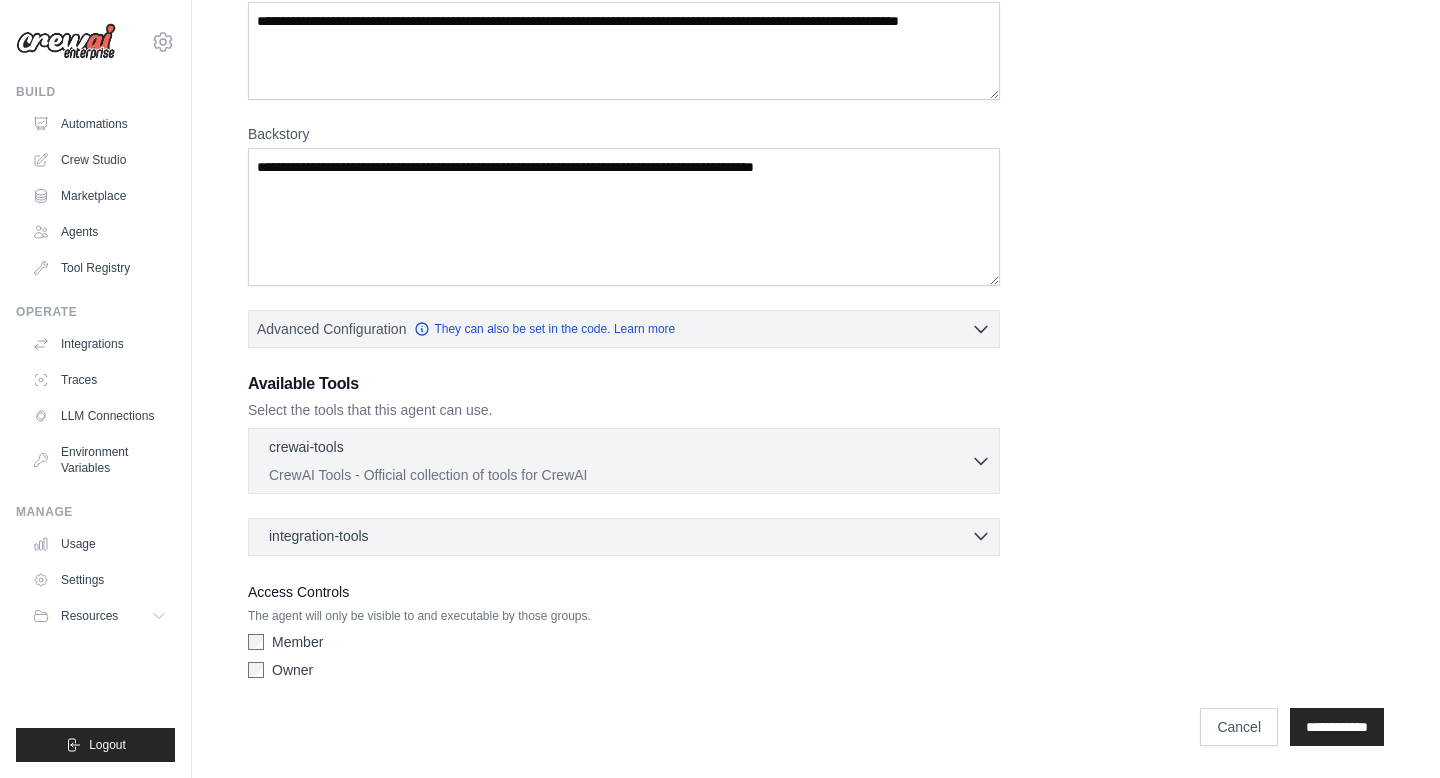 click on "integration-tools
0 selected" at bounding box center (630, 536) 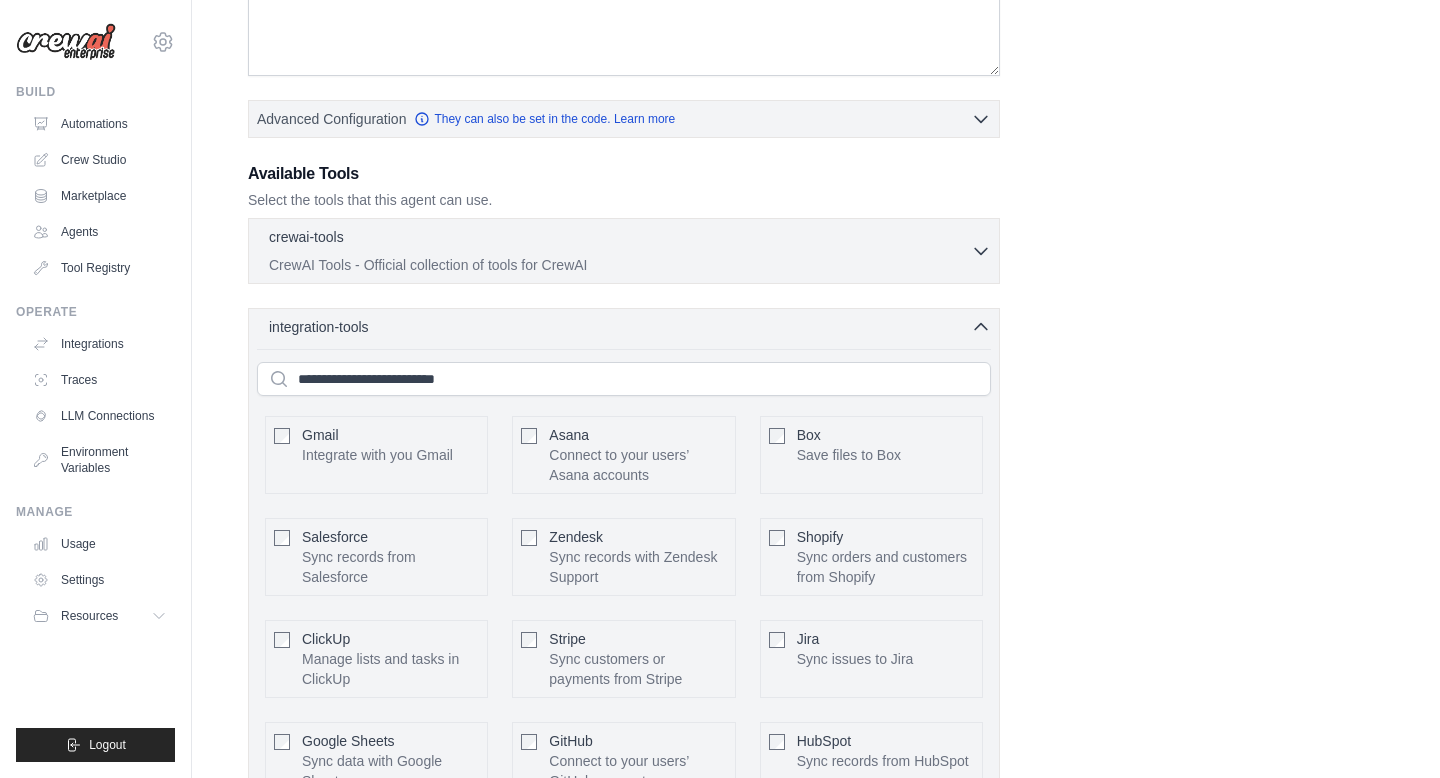 scroll, scrollTop: 466, scrollLeft: 0, axis: vertical 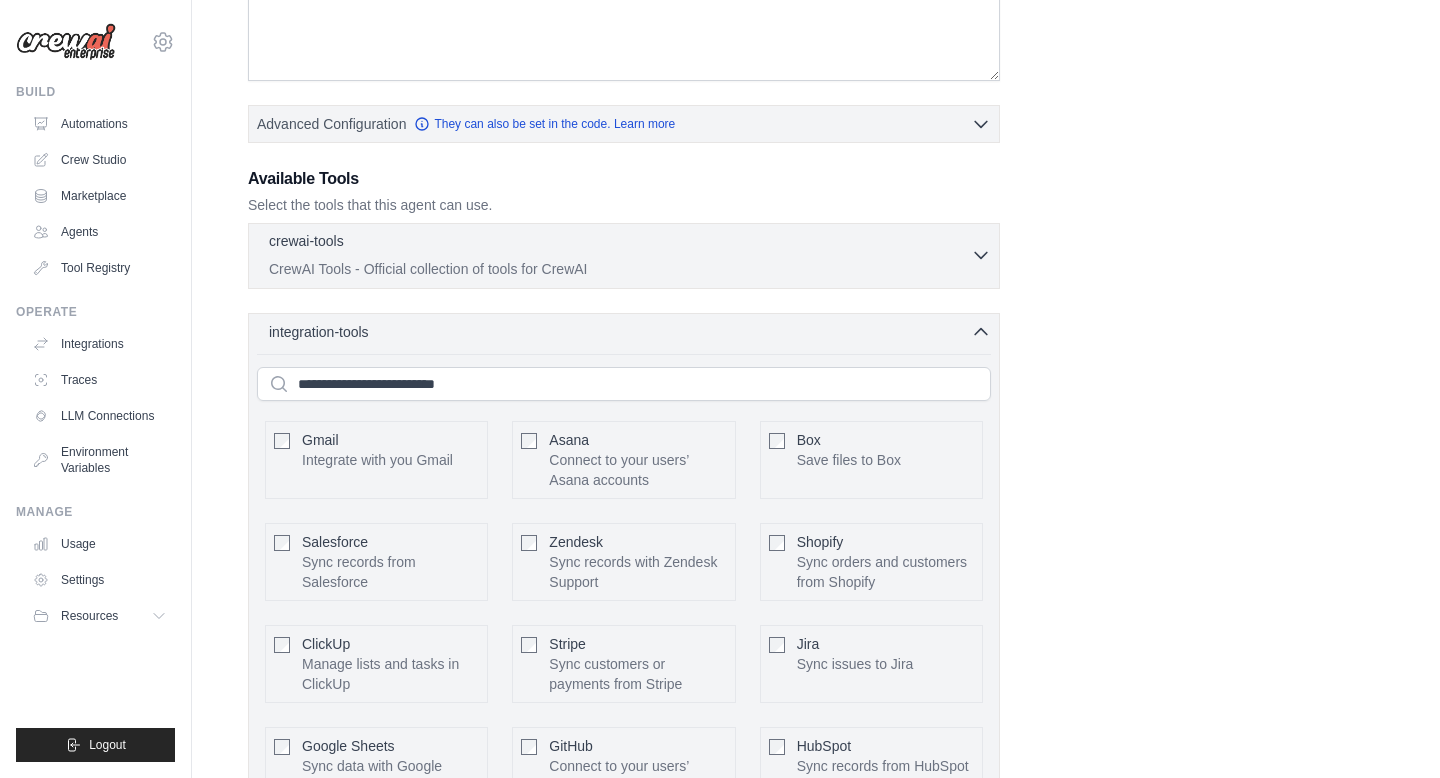 click 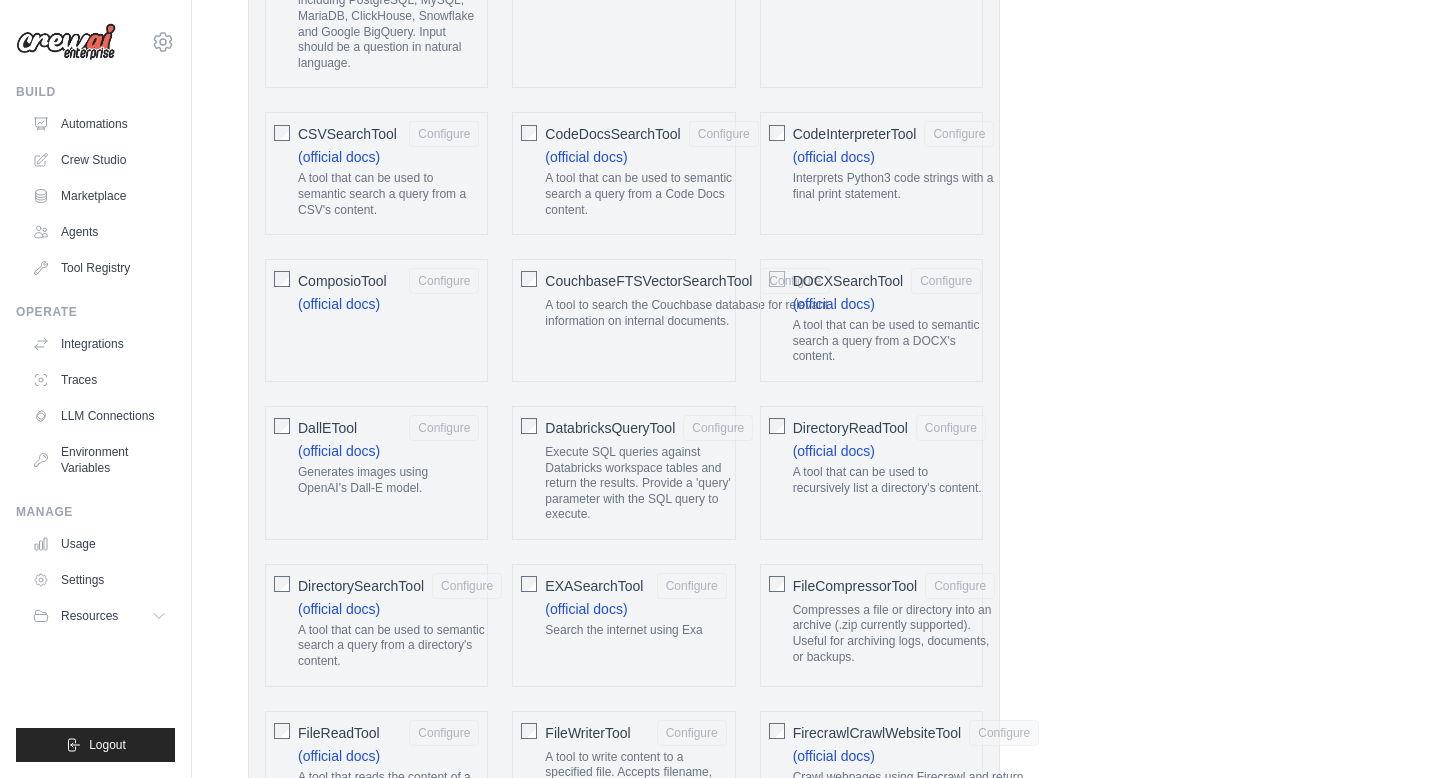 scroll, scrollTop: 1061, scrollLeft: 0, axis: vertical 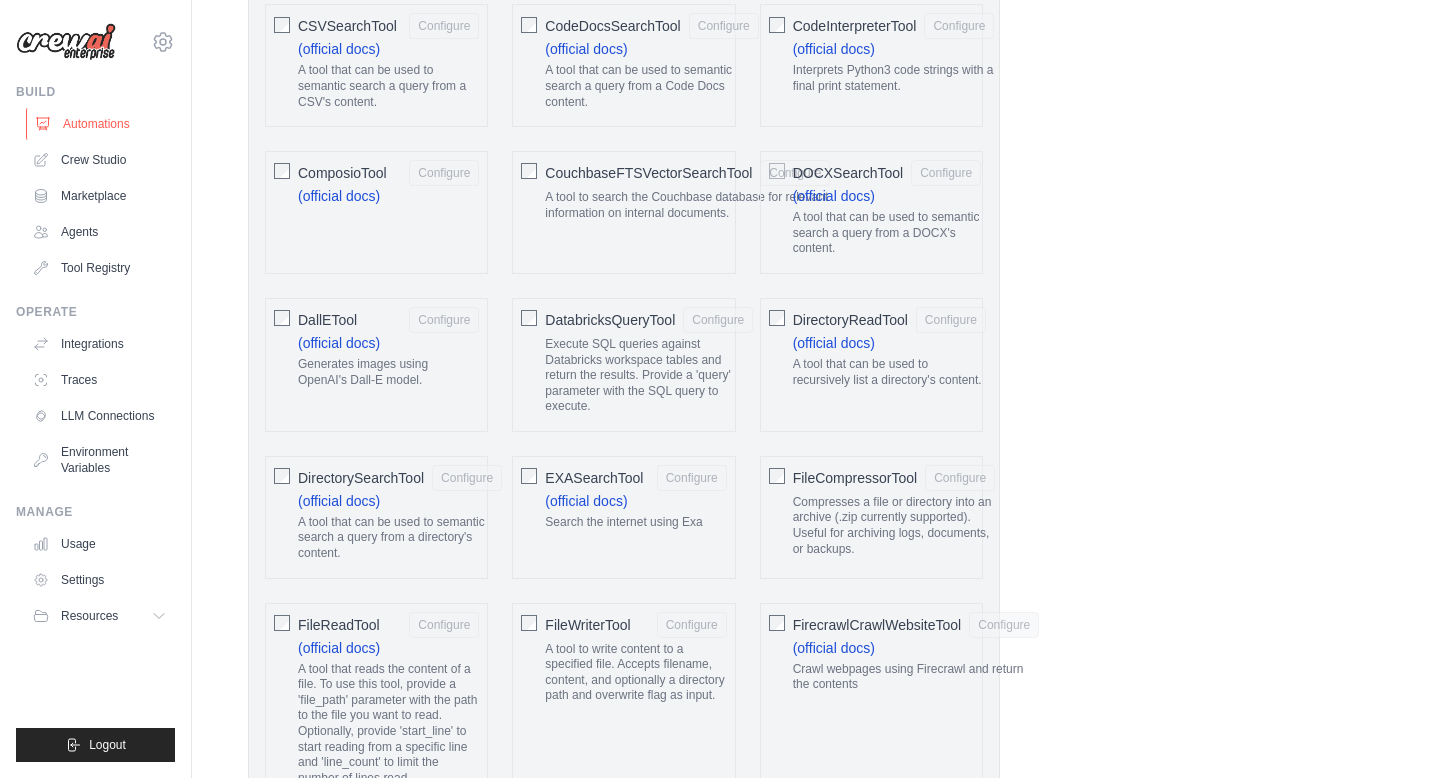 click on "Automations" at bounding box center [101, 124] 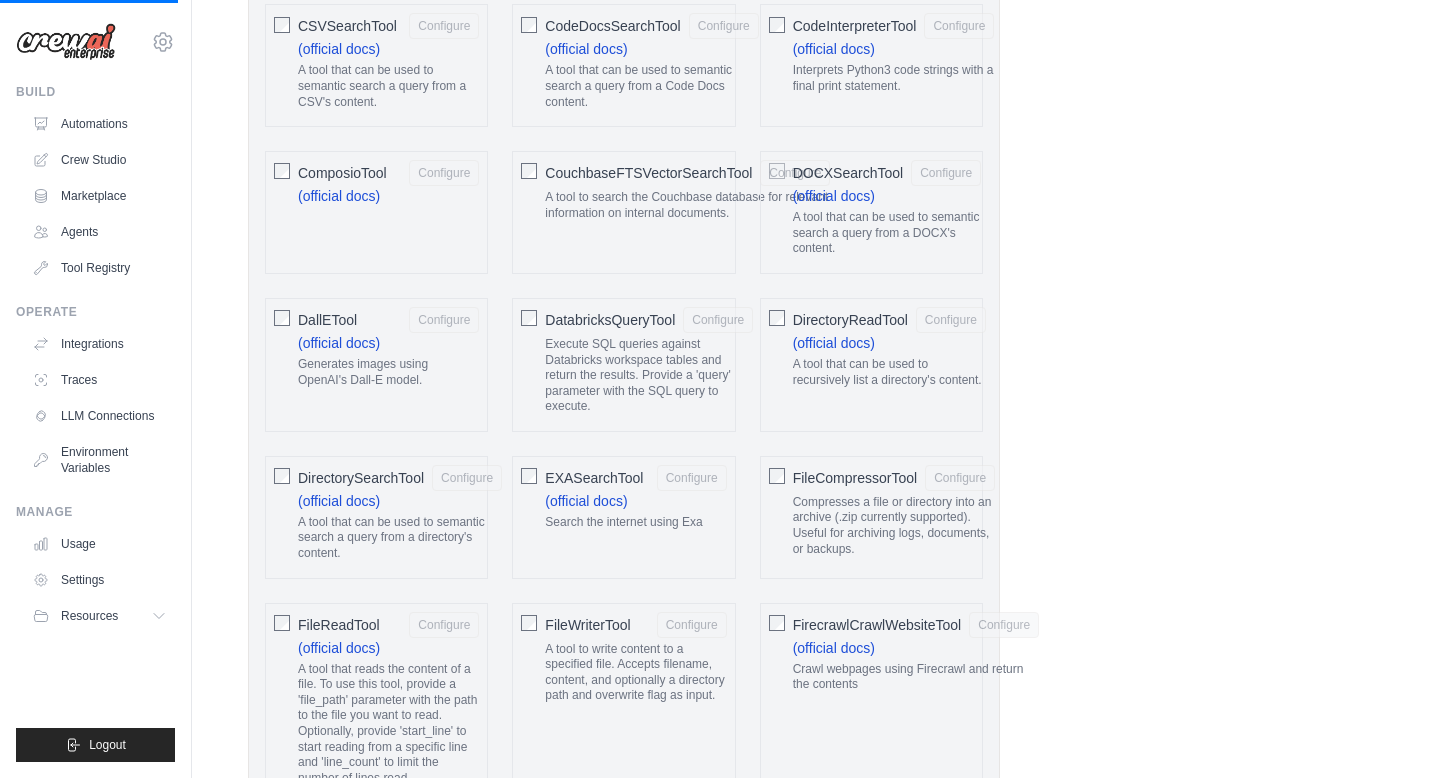 scroll, scrollTop: 0, scrollLeft: 0, axis: both 